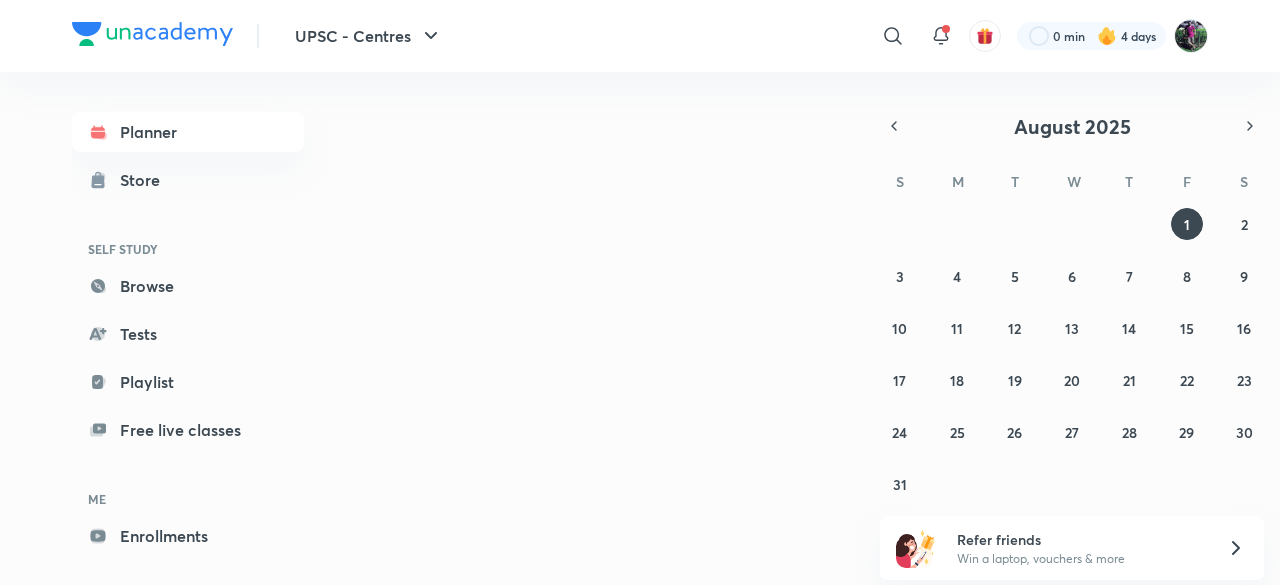 scroll, scrollTop: 0, scrollLeft: 0, axis: both 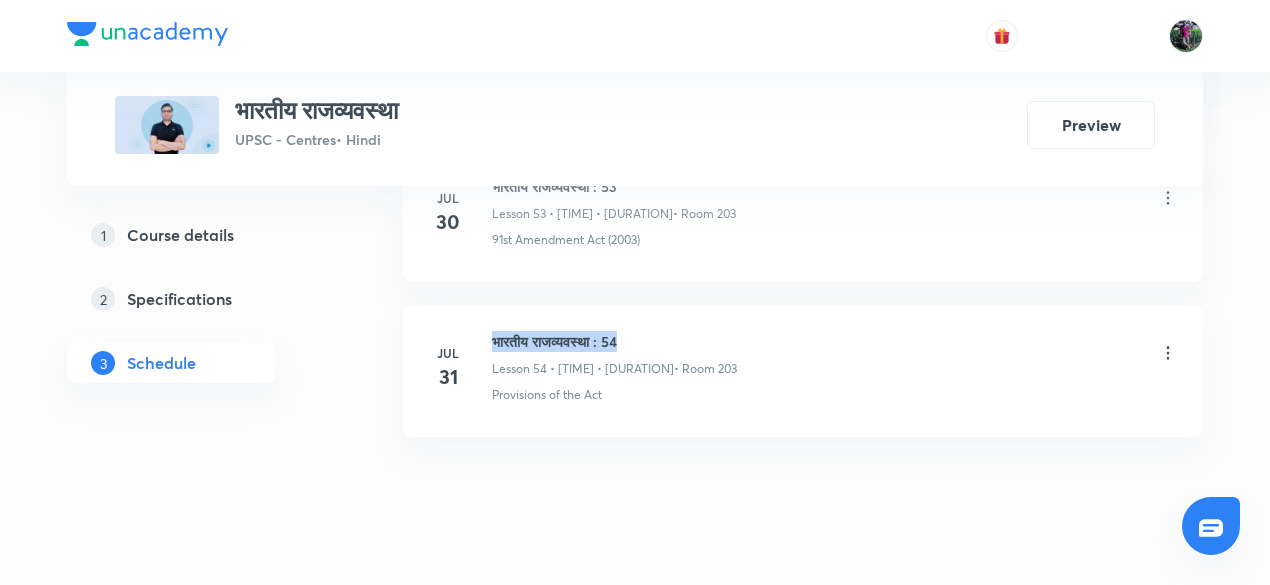 drag, startPoint x: 490, startPoint y: 300, endPoint x: 667, endPoint y: 301, distance: 177.00282 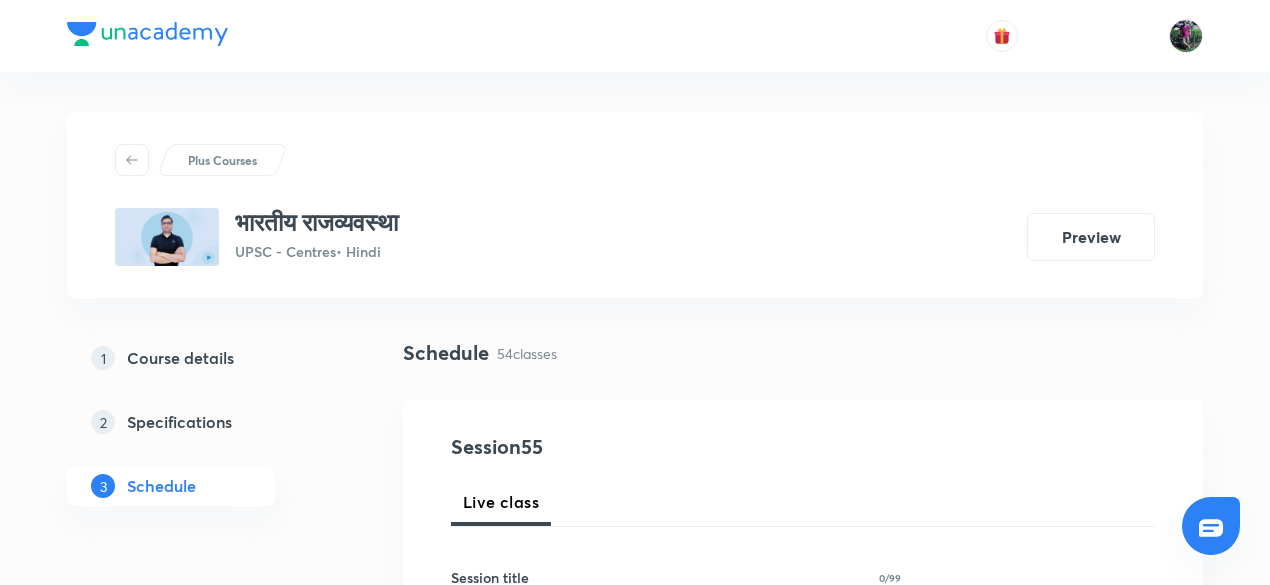 scroll, scrollTop: 336, scrollLeft: 0, axis: vertical 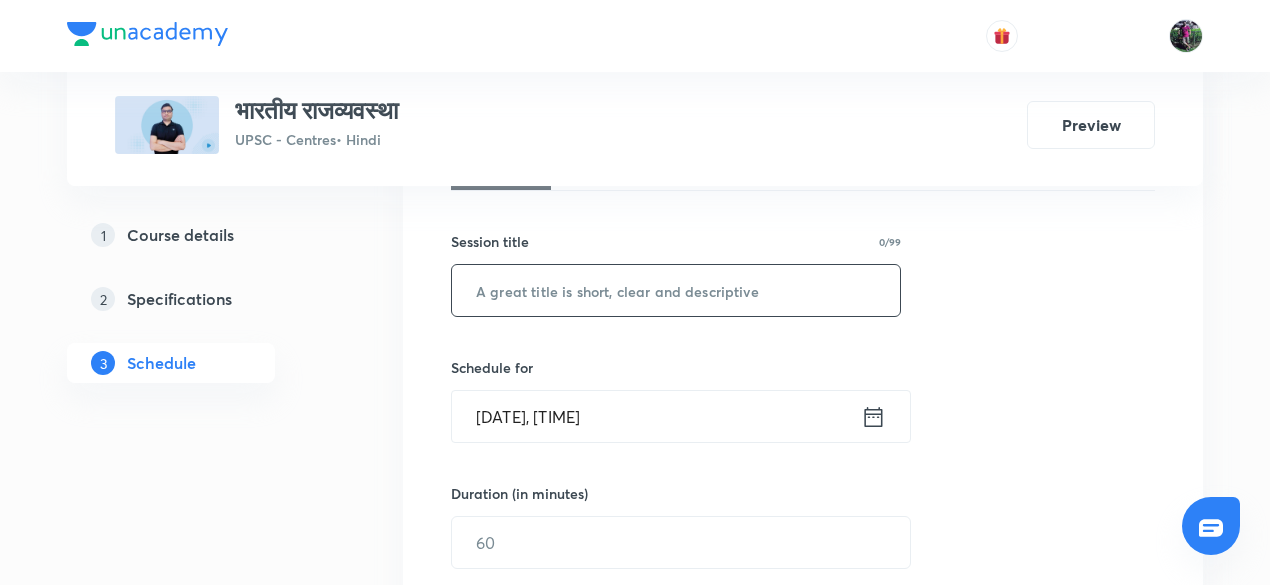 click at bounding box center (676, 290) 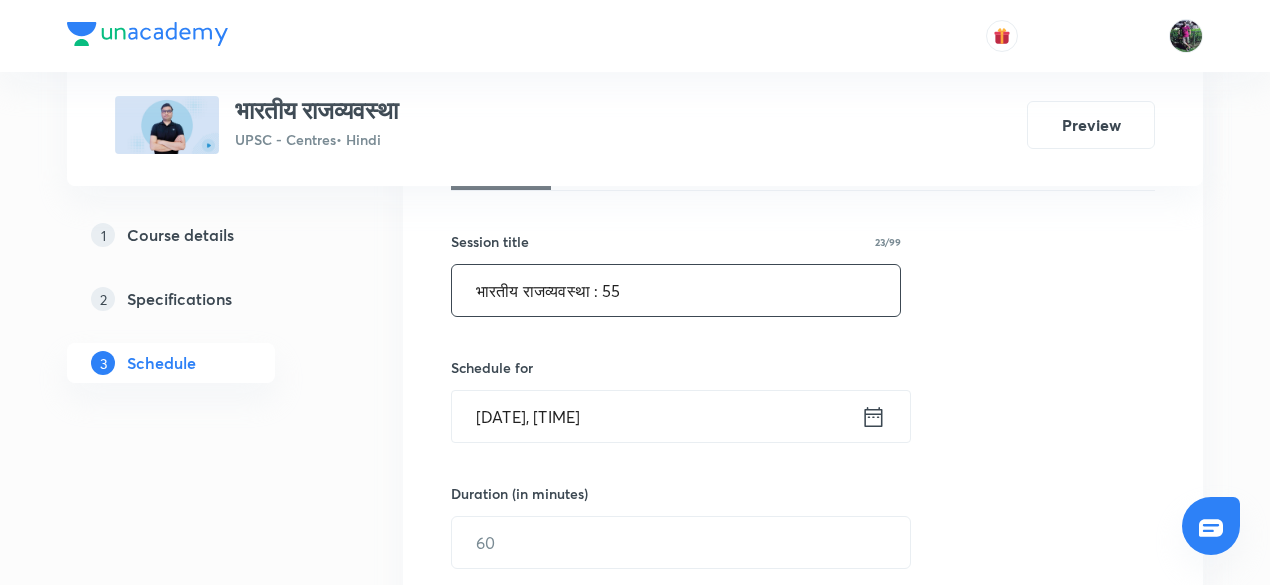 type on "भारतीय राजव्यवस्था : 55" 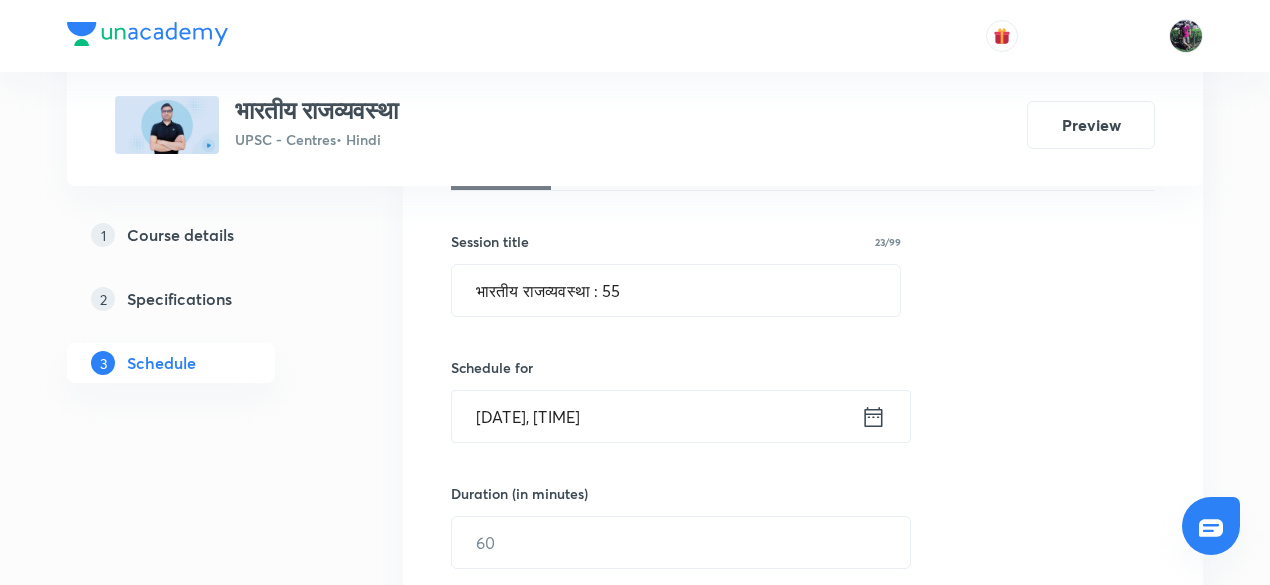 click on "Aug 1, 2025, 7:53 AM" at bounding box center [656, 416] 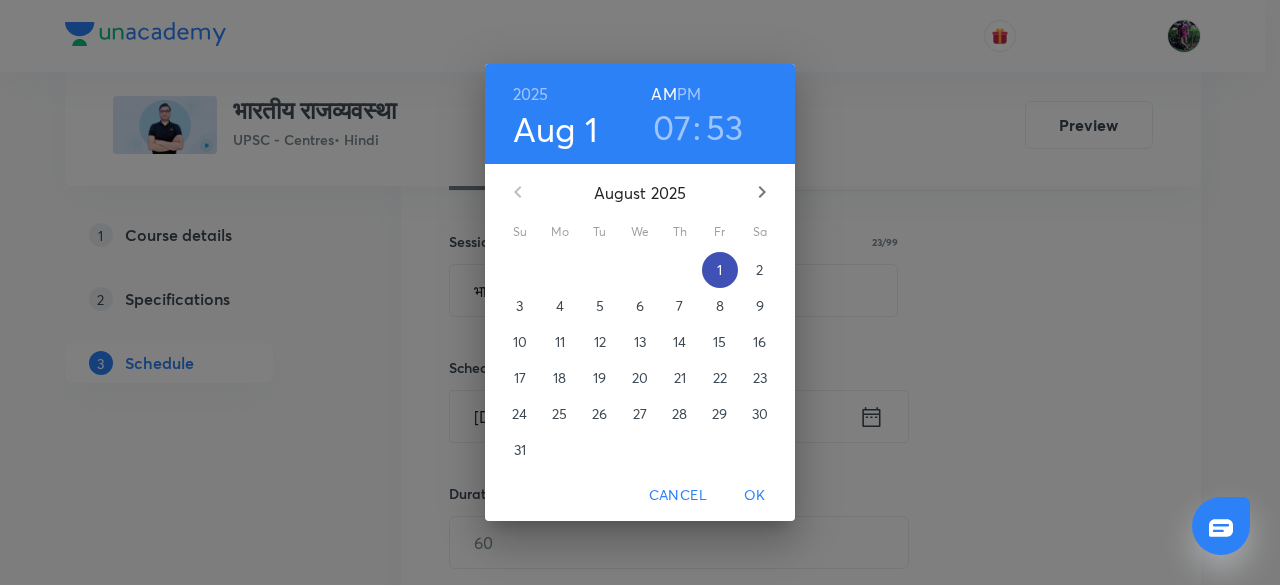 click on "1" at bounding box center [719, 270] 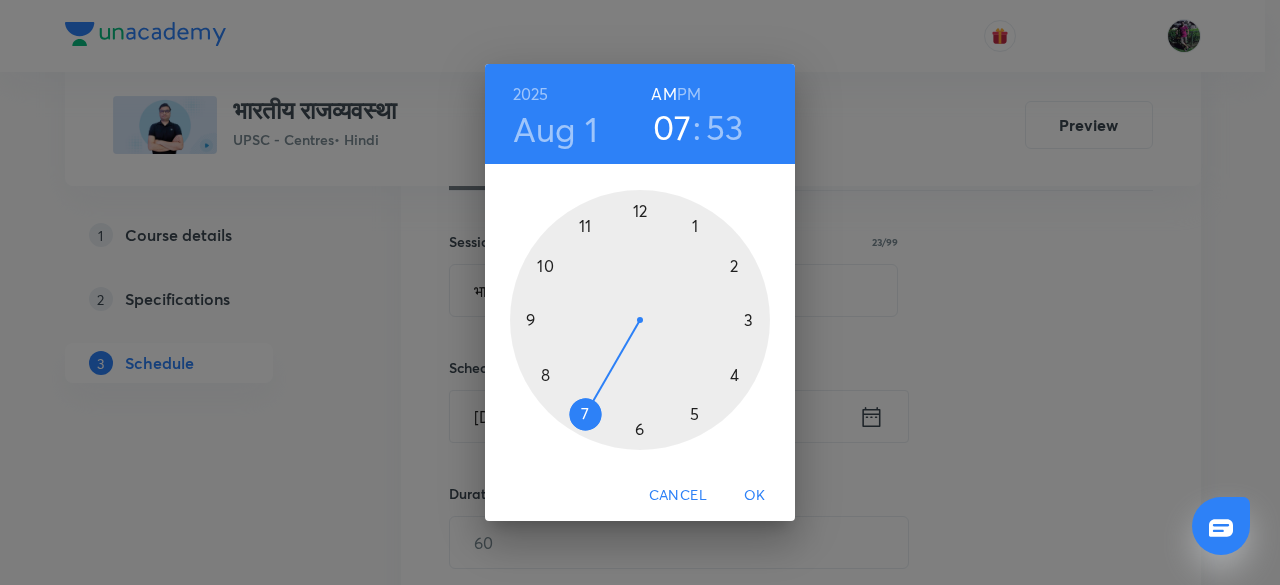click at bounding box center (640, 320) 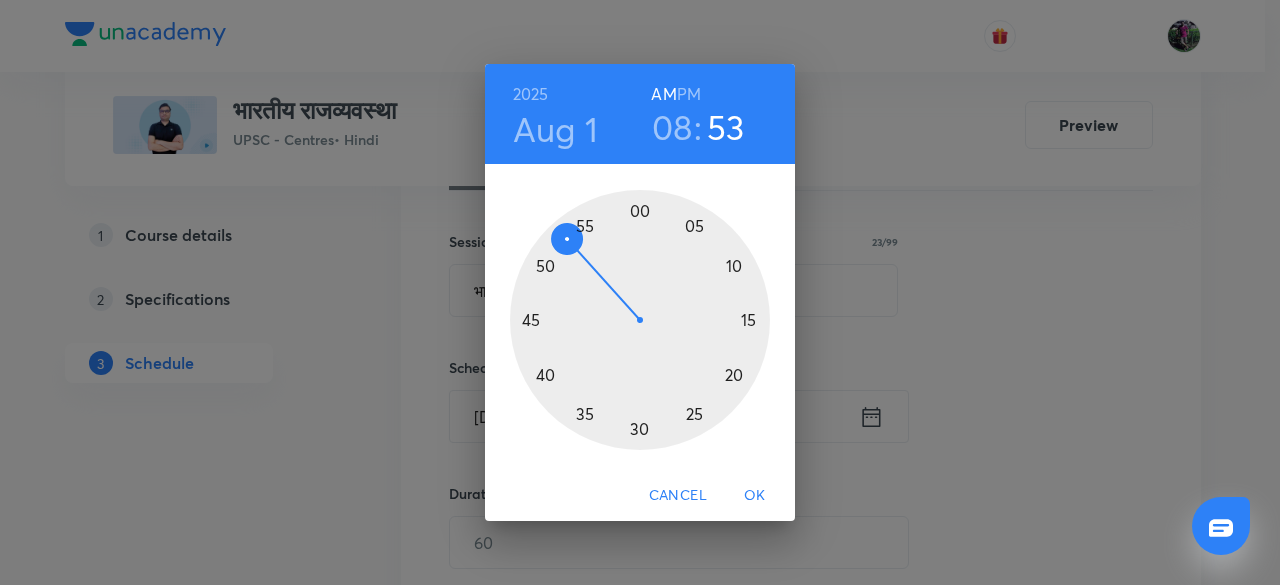click at bounding box center (640, 320) 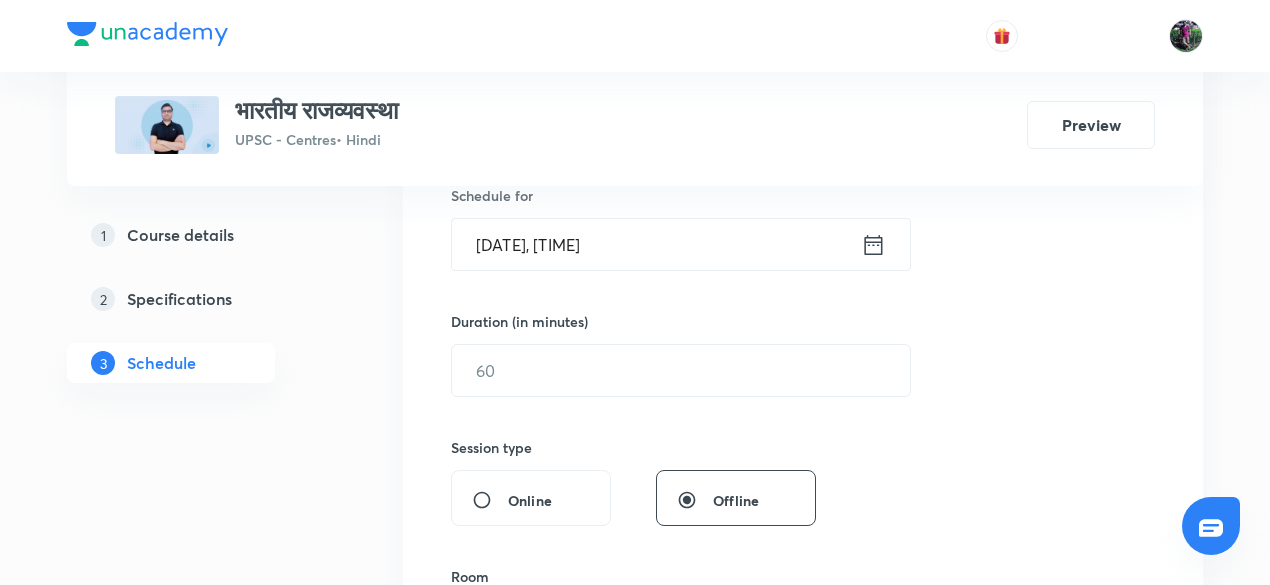 scroll, scrollTop: 509, scrollLeft: 0, axis: vertical 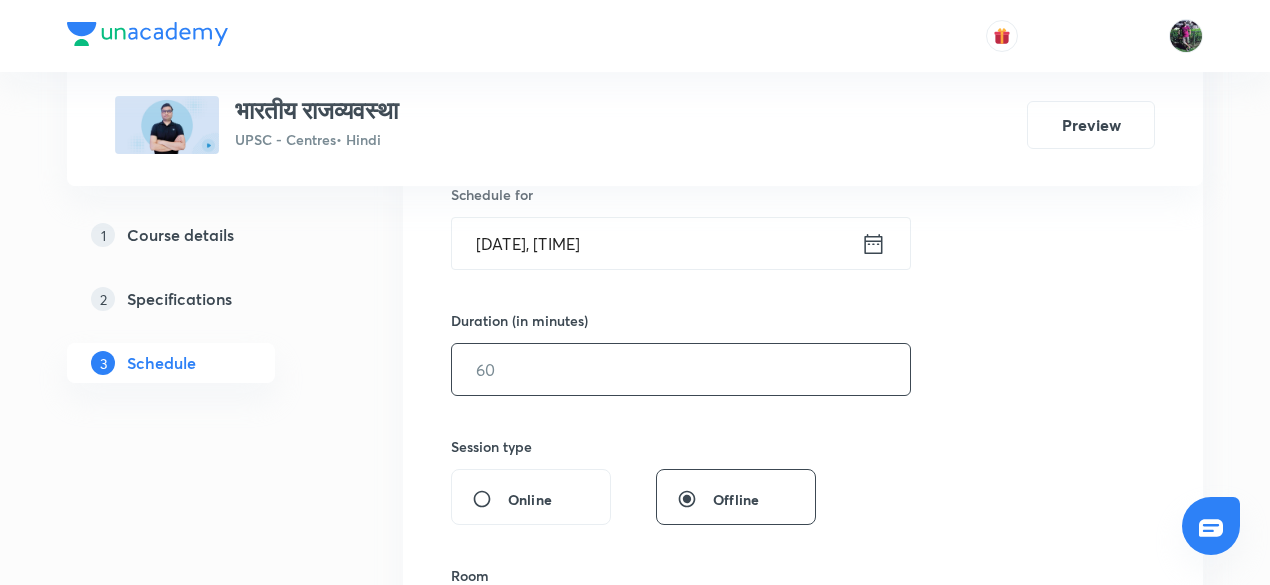 click at bounding box center (681, 369) 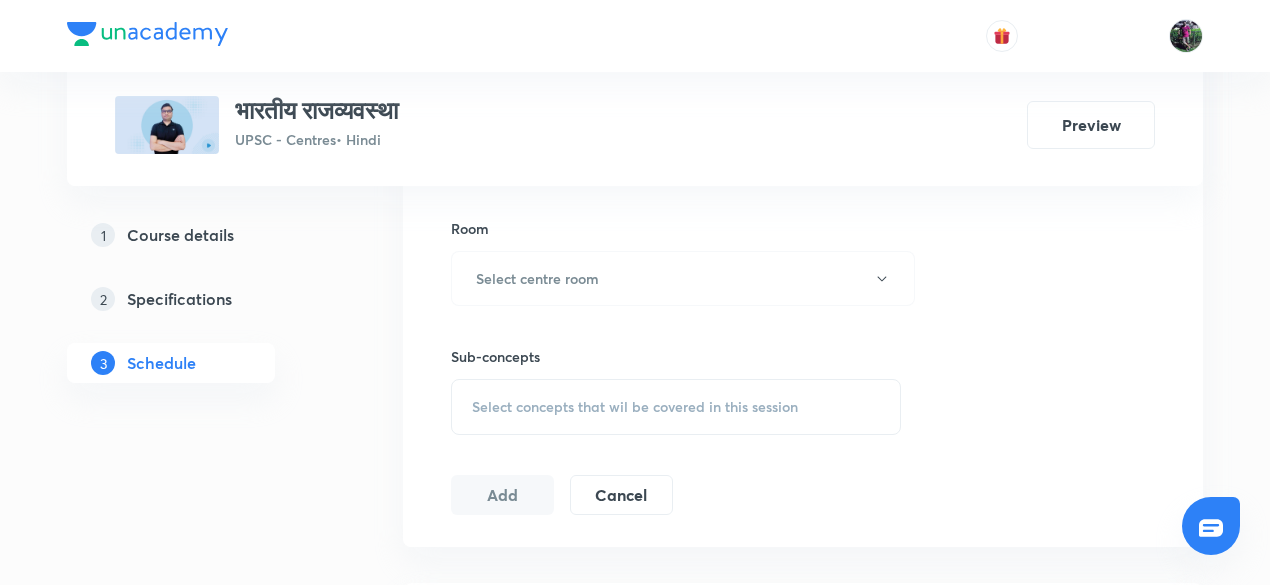 scroll, scrollTop: 858, scrollLeft: 0, axis: vertical 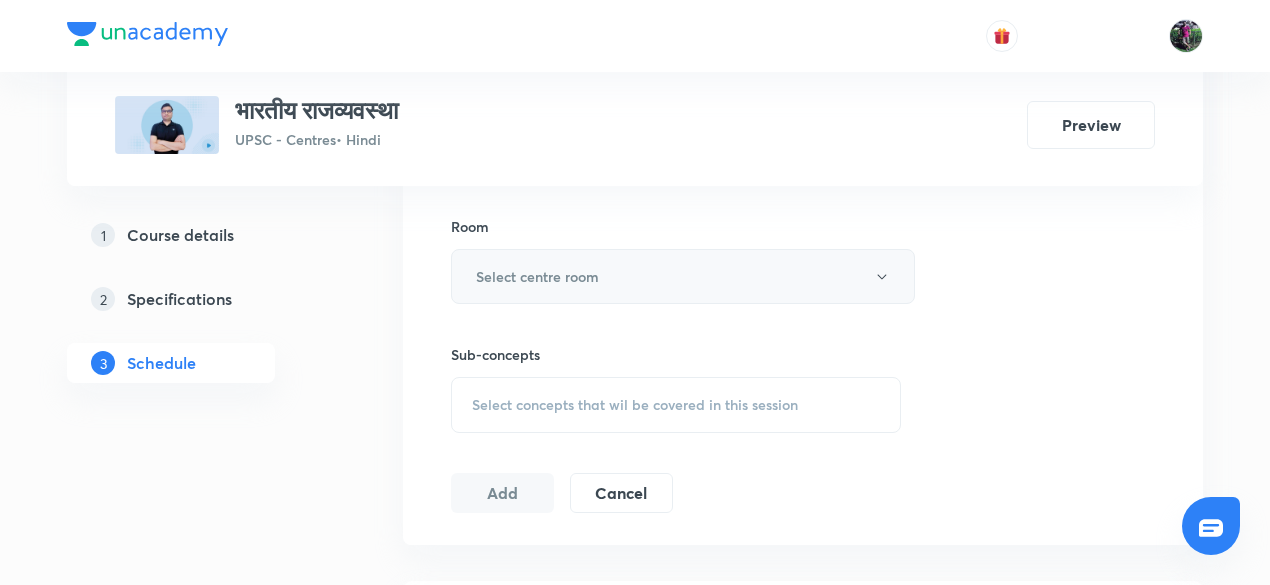 type on "180" 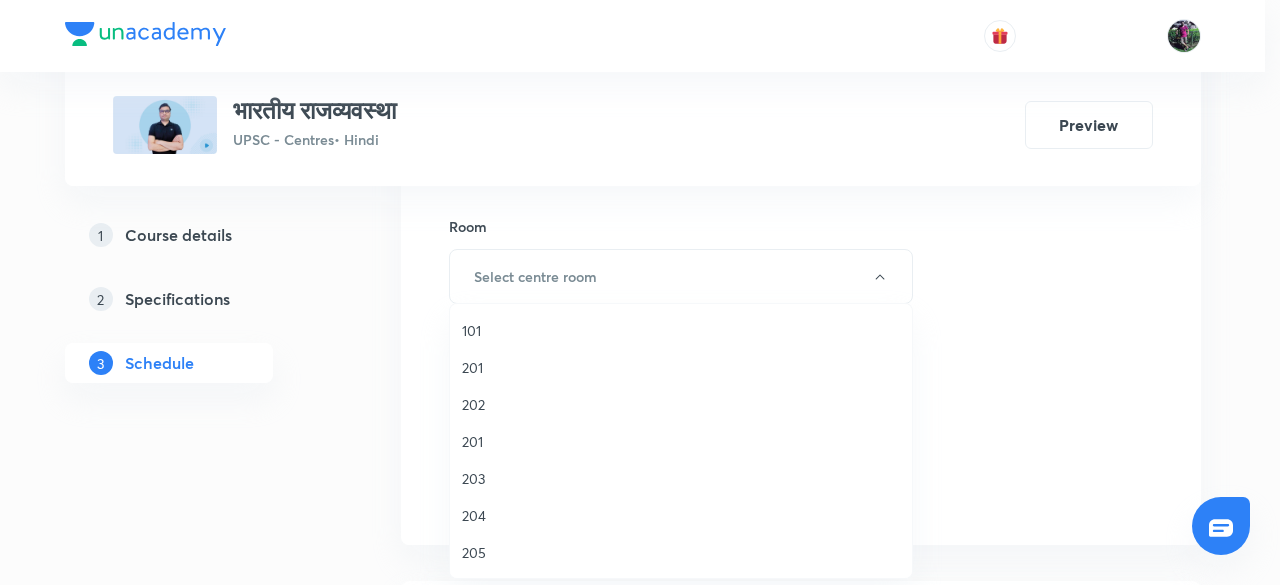 click on "203" at bounding box center (681, 478) 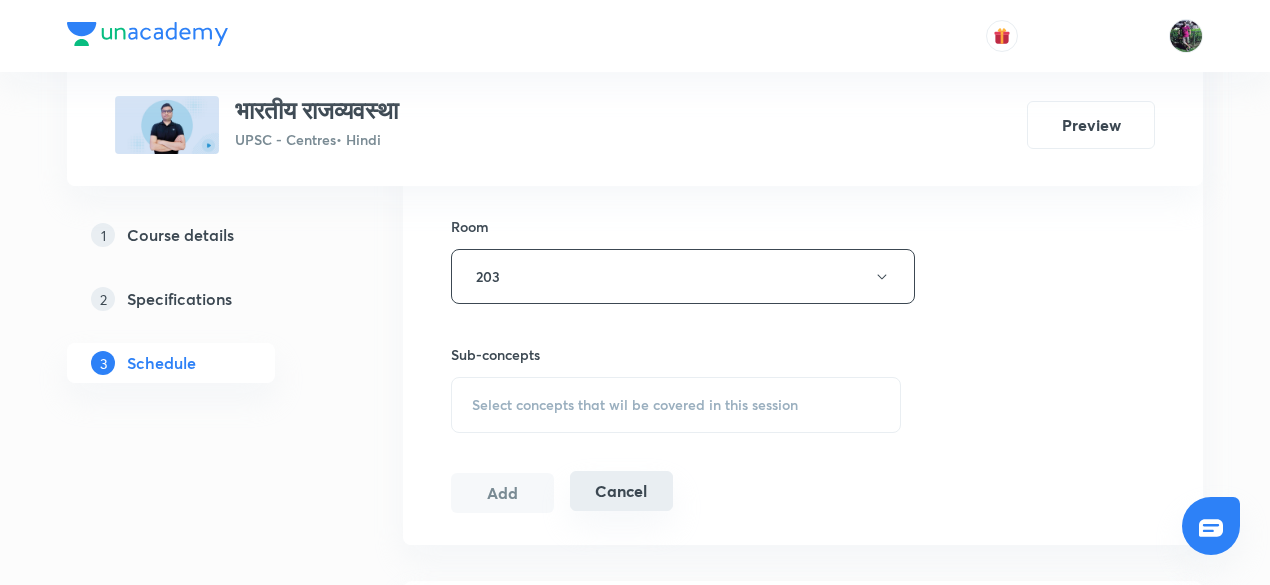 scroll, scrollTop: 1025, scrollLeft: 0, axis: vertical 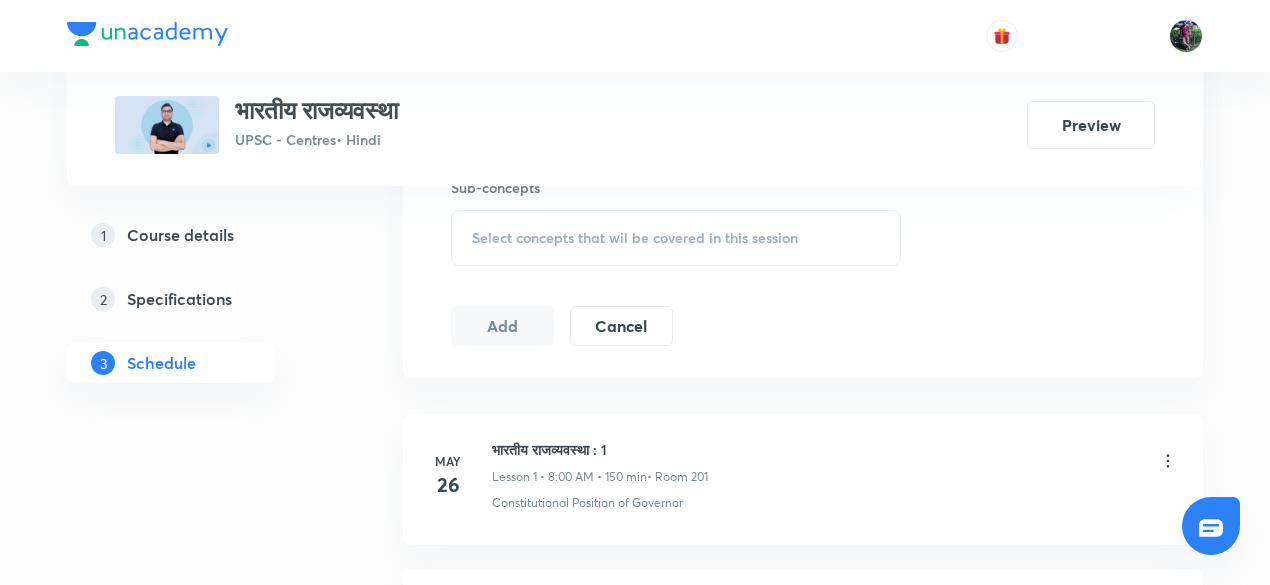 click on "Select concepts that wil be covered in this session" at bounding box center [635, 238] 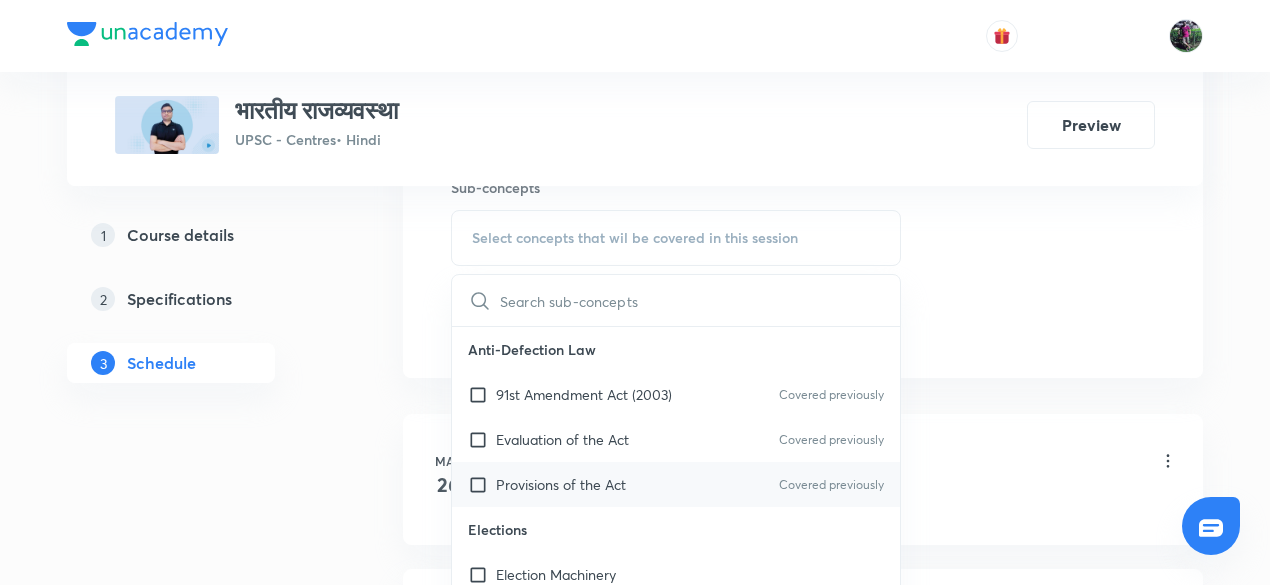 click on "Provisions of the Act" at bounding box center [561, 484] 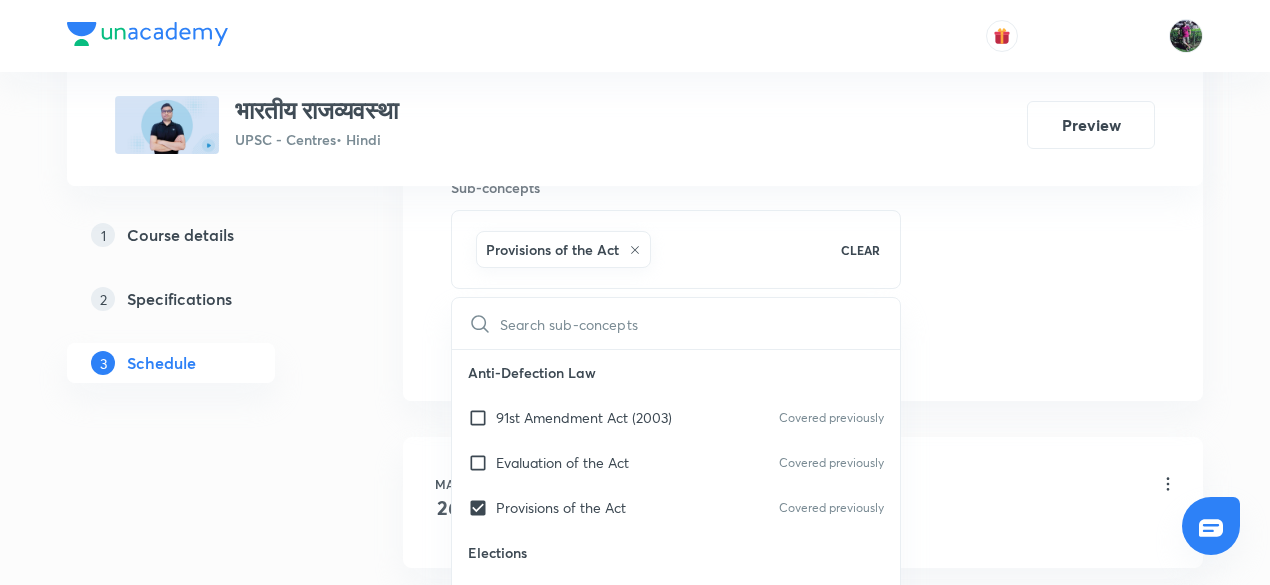 click on "Session  55 Live class Session title 23/99 भारतीय राजव्यवस्था : 55 ​ Schedule for Aug 1, 2025, 8:10 AM ​ Duration (in minutes) 180 ​   Session type Online Offline Room 203 Sub-concepts Provisions of the Act CLEAR ​ Anti-Defection Law 91st Amendment Act (2003) Covered previously Evaluation of the Act Covered previously Provisions of the Act Covered previously Elections Election Machinery Election Process Electoral System Foreign Policy Gujral Doctrine of India Indias Foreign Policy Look East Policy of India Nuclear Doctrine of India Objectives of Indian Foreign Policy Justice Manepalli Commission Areas of Concern: Commission’s Perception Fifty Years of Working of the Constitution Recommendations of the Commission Terms of Reference of the Commission National Integration Meaning of National Integration National Foundation for Communal Harmony National Integration Council Obstacles to National Integration Political Parties Meaning and Types Party System in India Add" at bounding box center [803, -112] 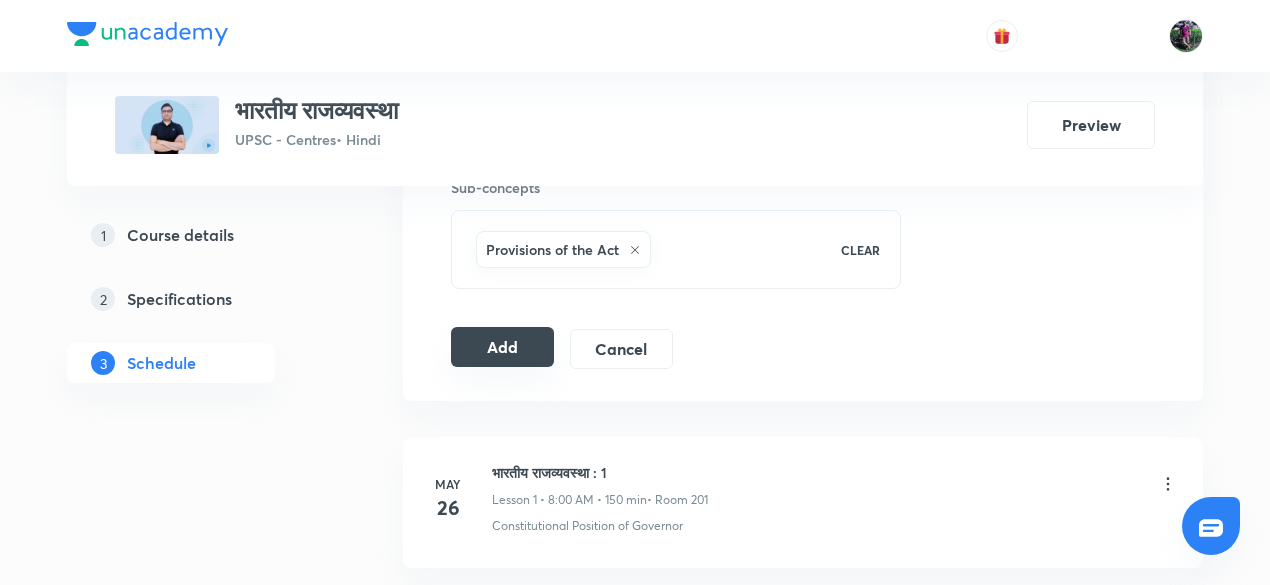 click on "Add" at bounding box center [502, 347] 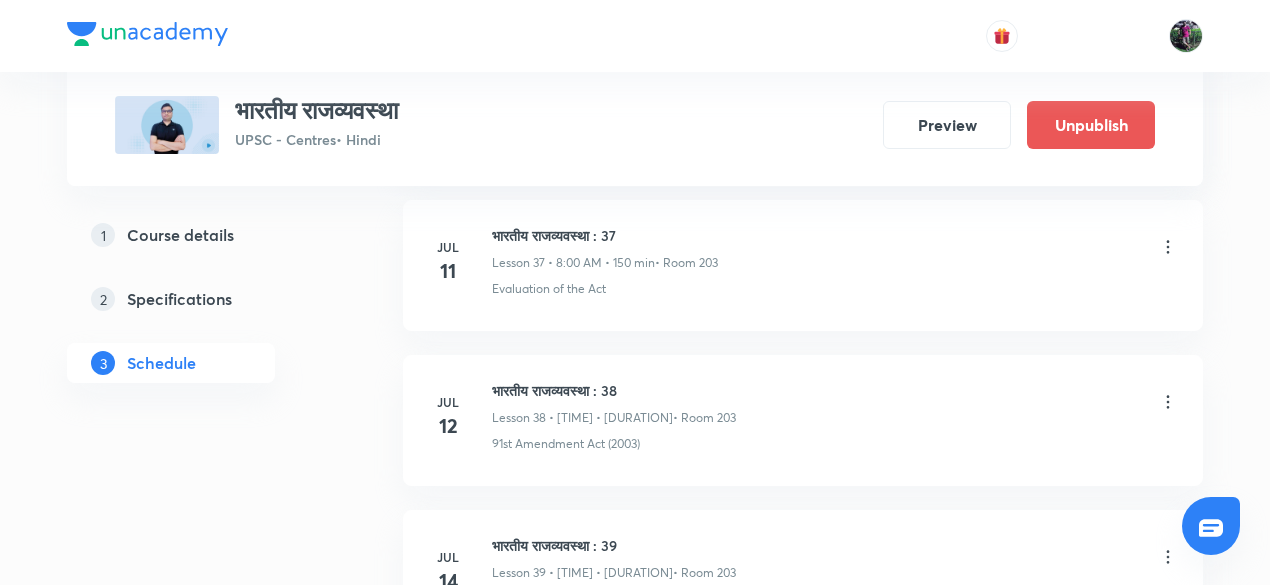 scroll, scrollTop: 5928, scrollLeft: 0, axis: vertical 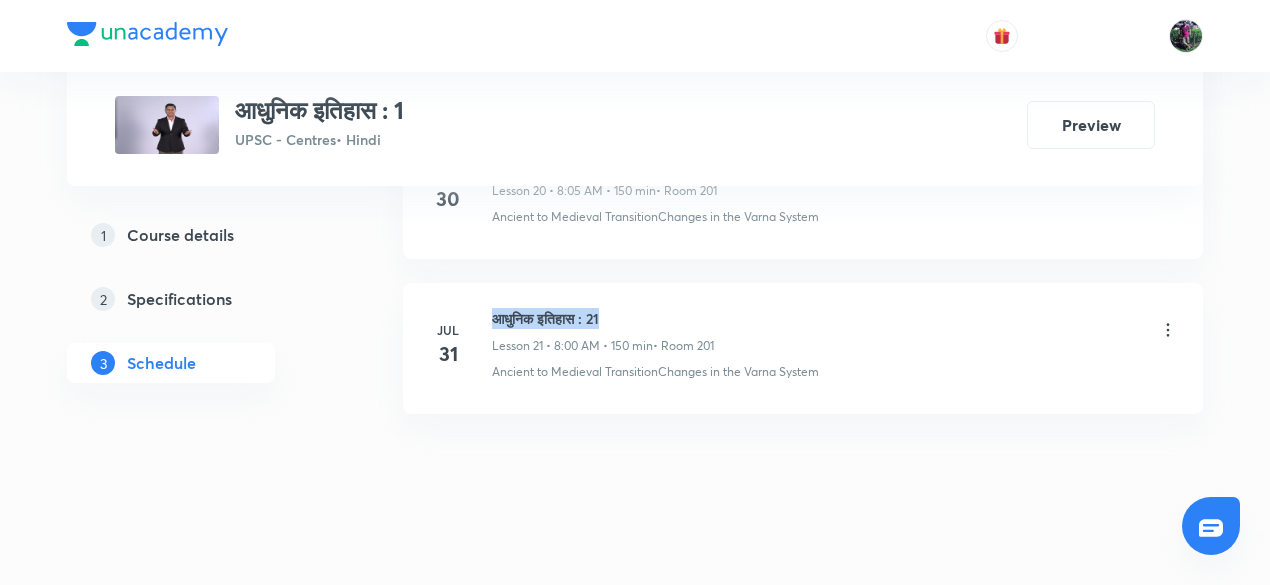drag, startPoint x: 492, startPoint y: 302, endPoint x: 698, endPoint y: 285, distance: 206.70027 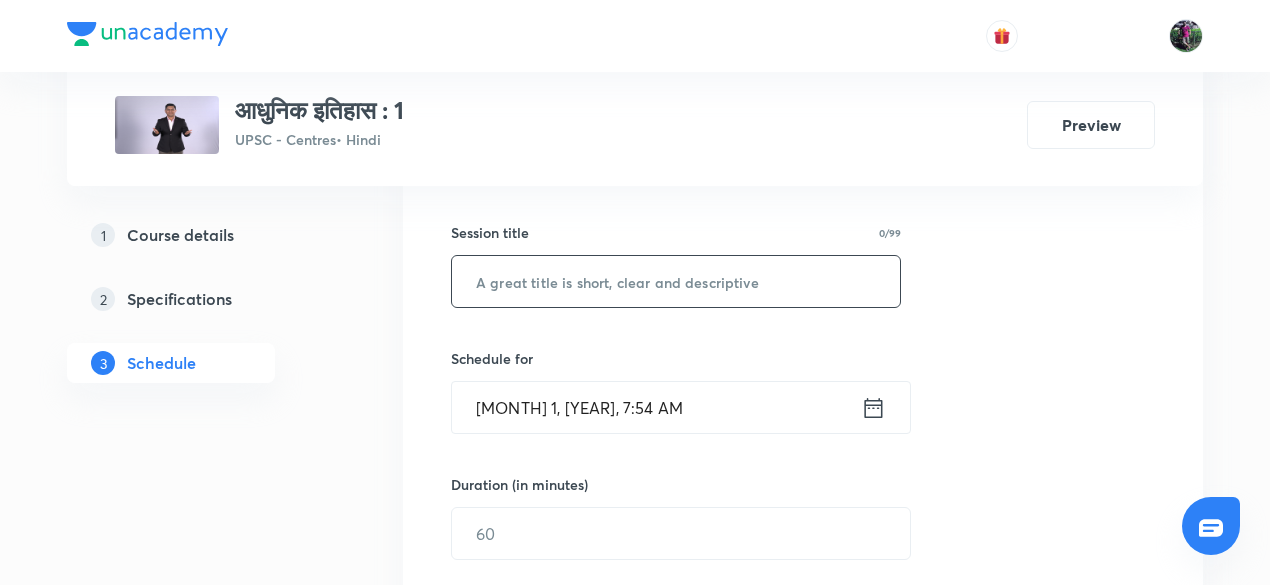 scroll, scrollTop: 339, scrollLeft: 0, axis: vertical 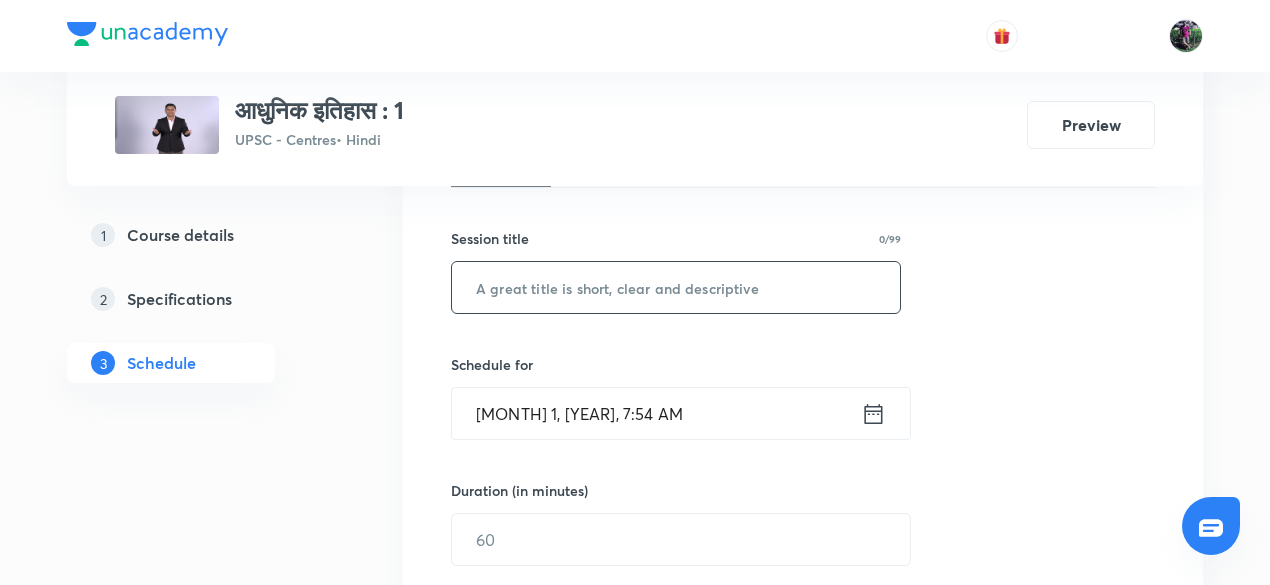 click at bounding box center (676, 287) 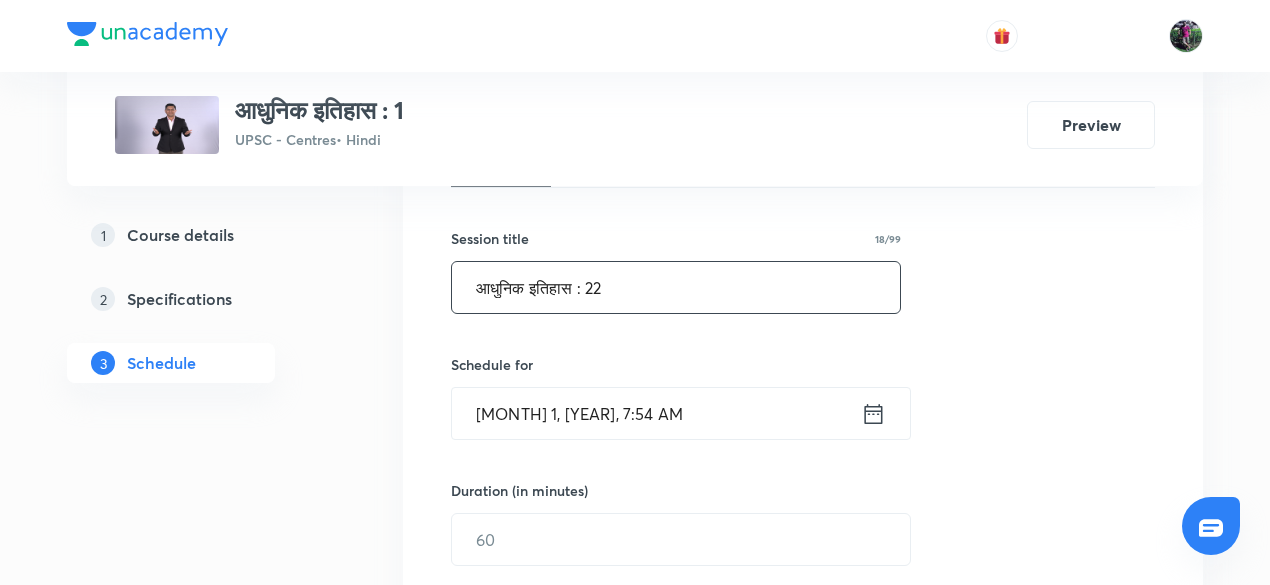 type on "आधुनिक इतिहास : 22" 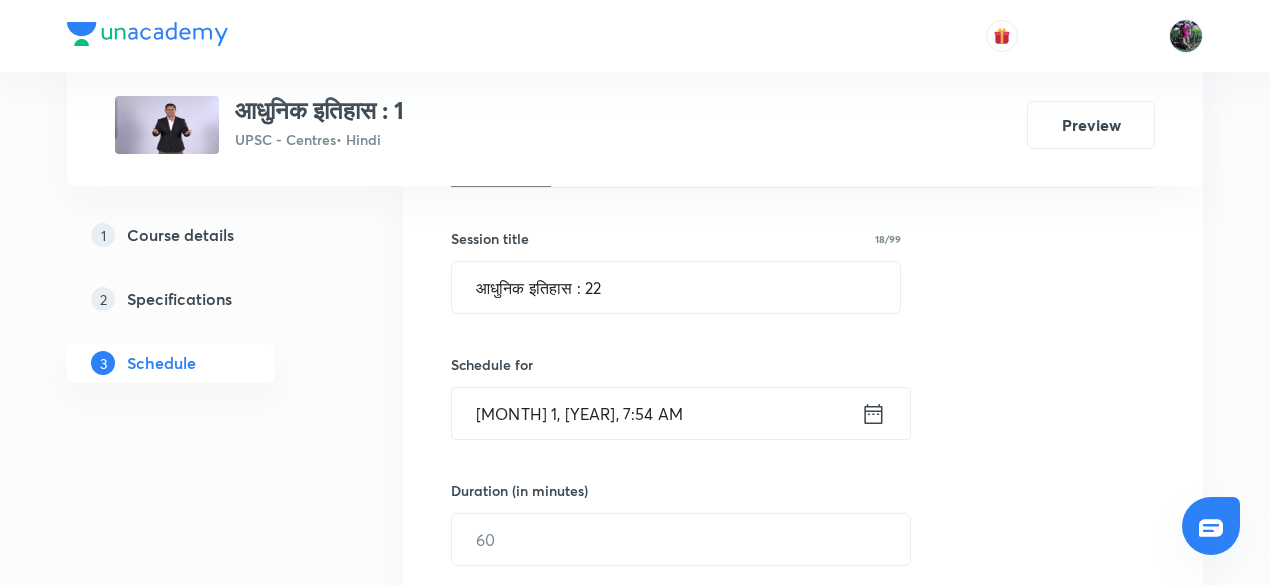 click on "Aug 1, 2025, 7:54 AM" at bounding box center [656, 413] 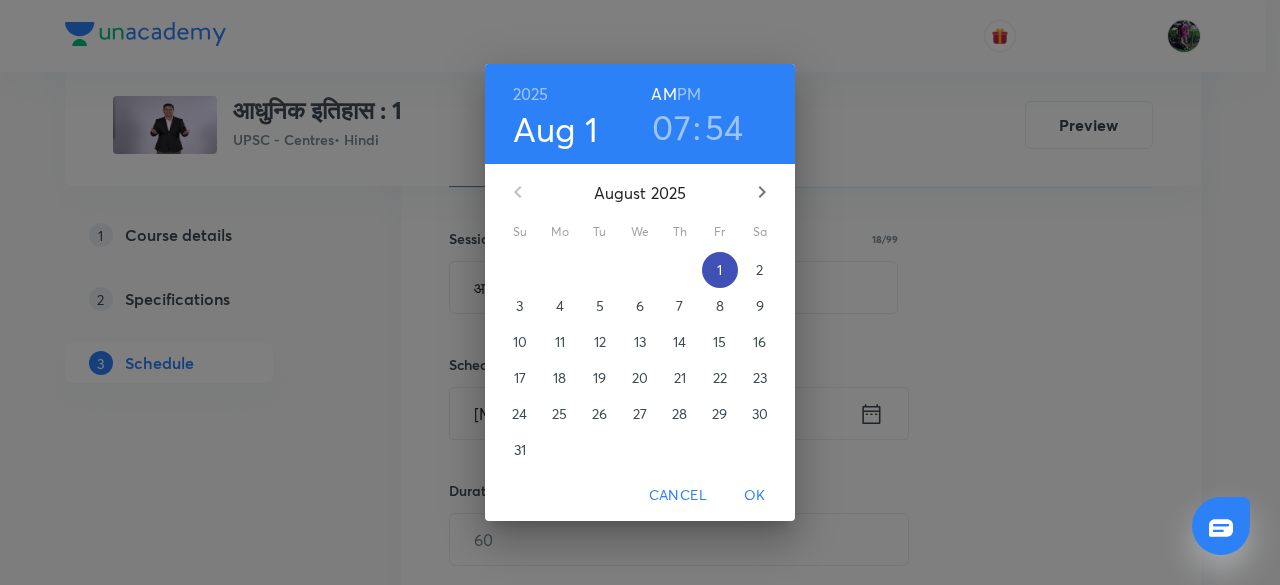 click on "1" at bounding box center (719, 270) 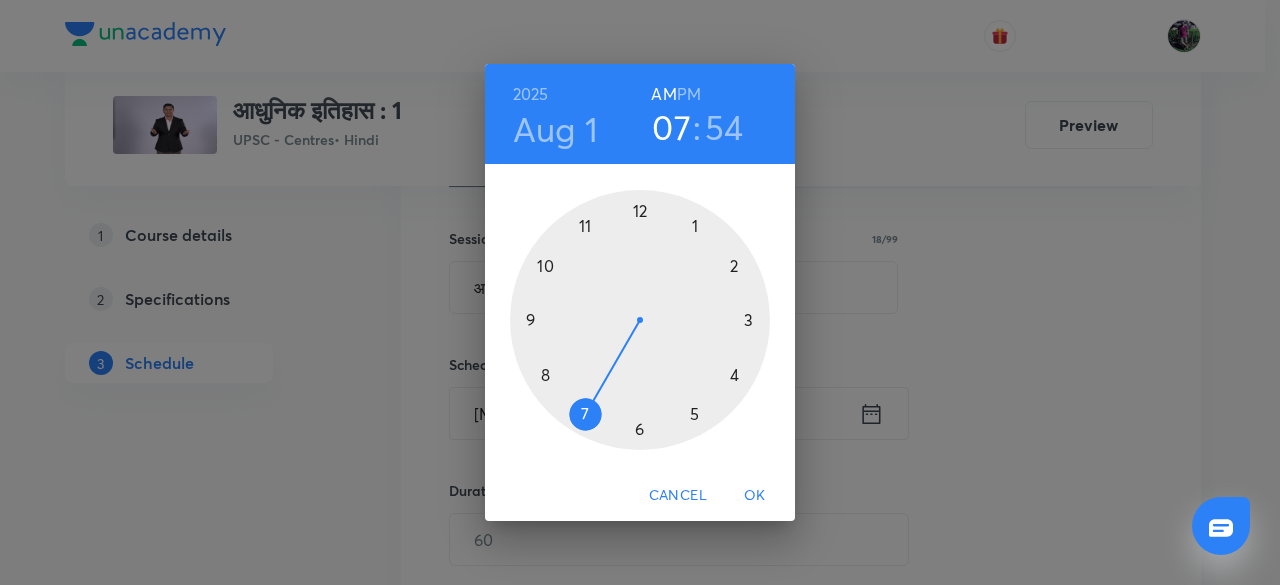 click at bounding box center (640, 320) 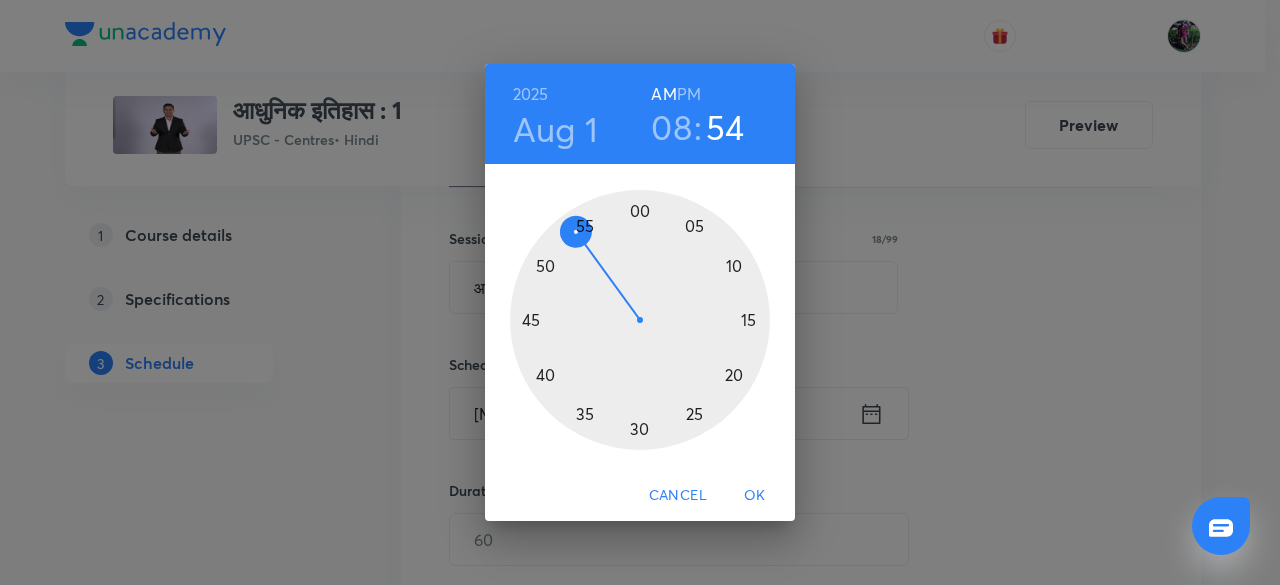 click at bounding box center (640, 320) 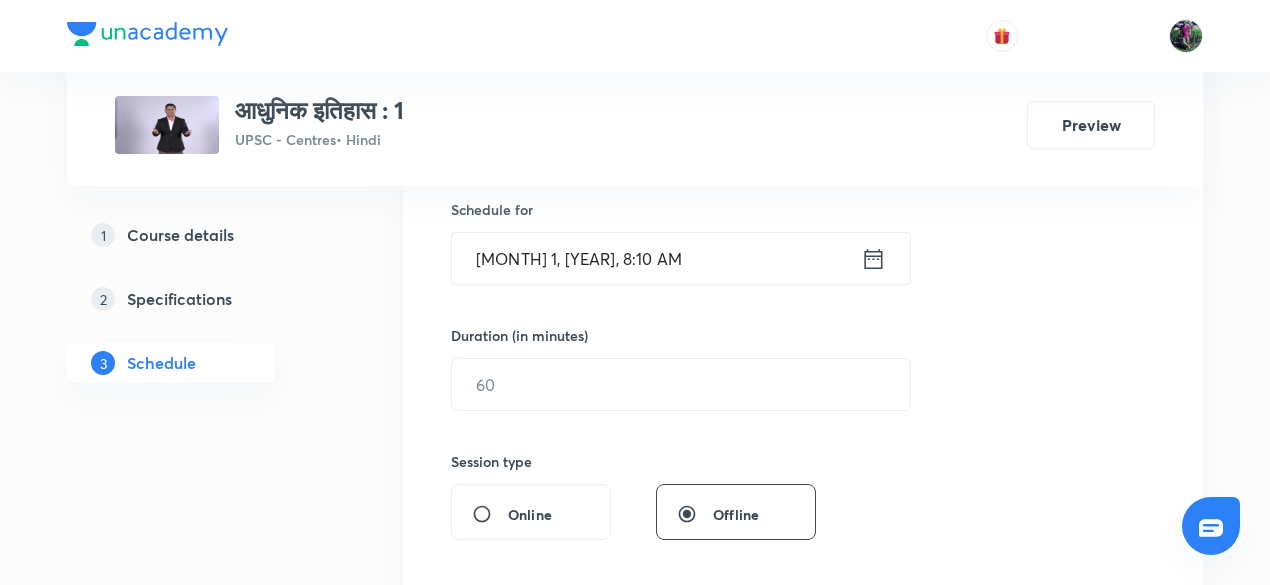 scroll, scrollTop: 546, scrollLeft: 0, axis: vertical 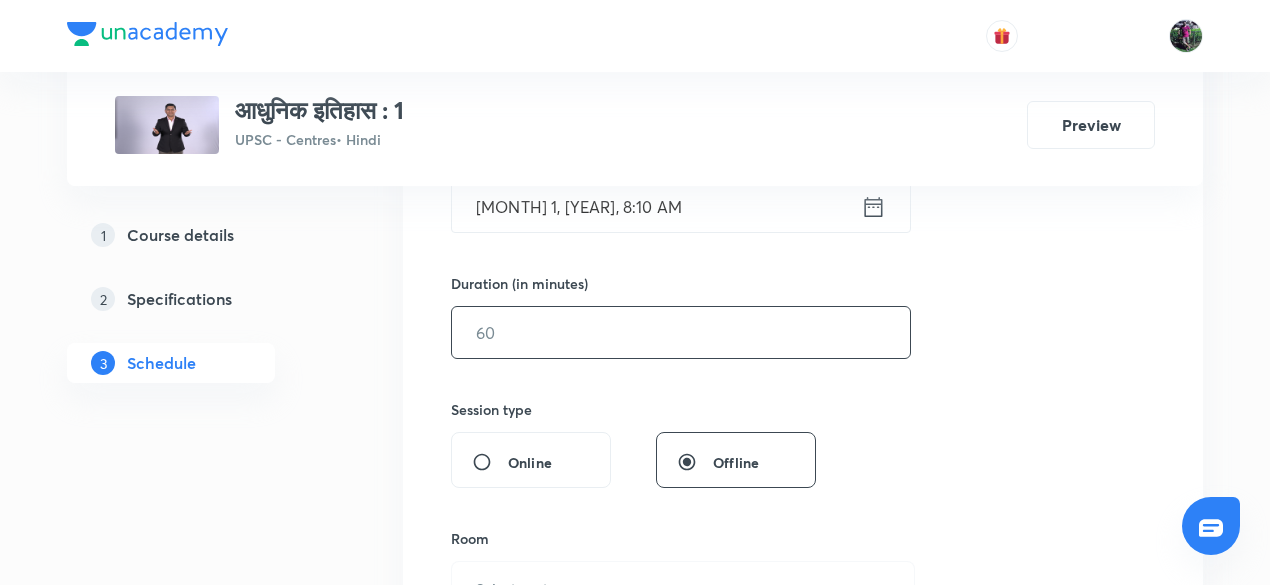 click at bounding box center [681, 332] 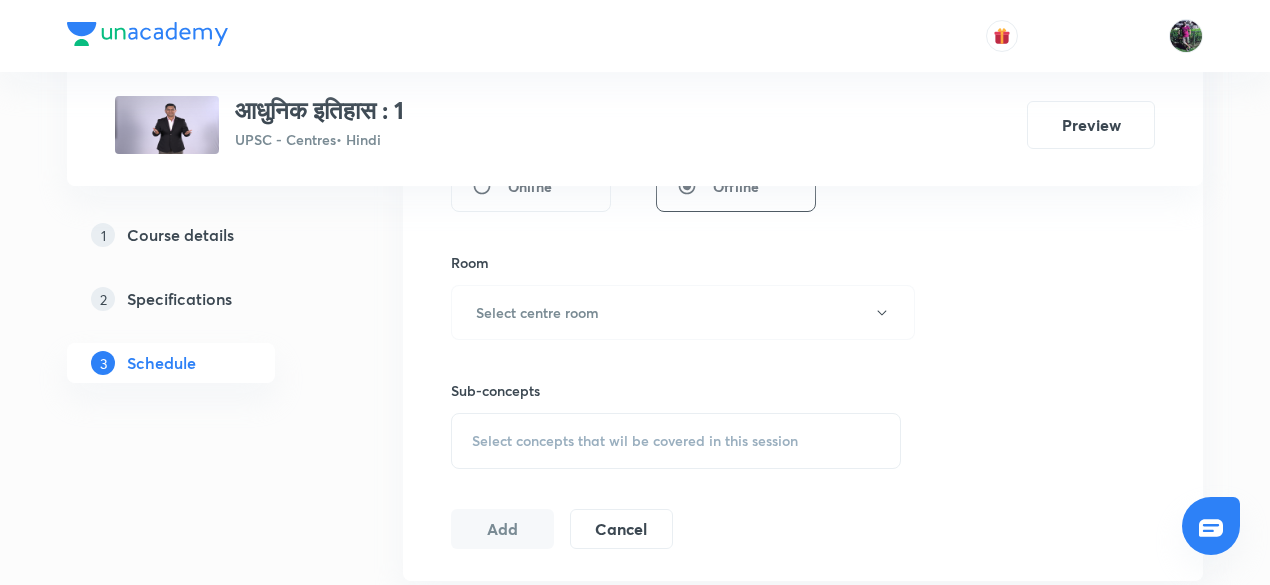 scroll, scrollTop: 834, scrollLeft: 0, axis: vertical 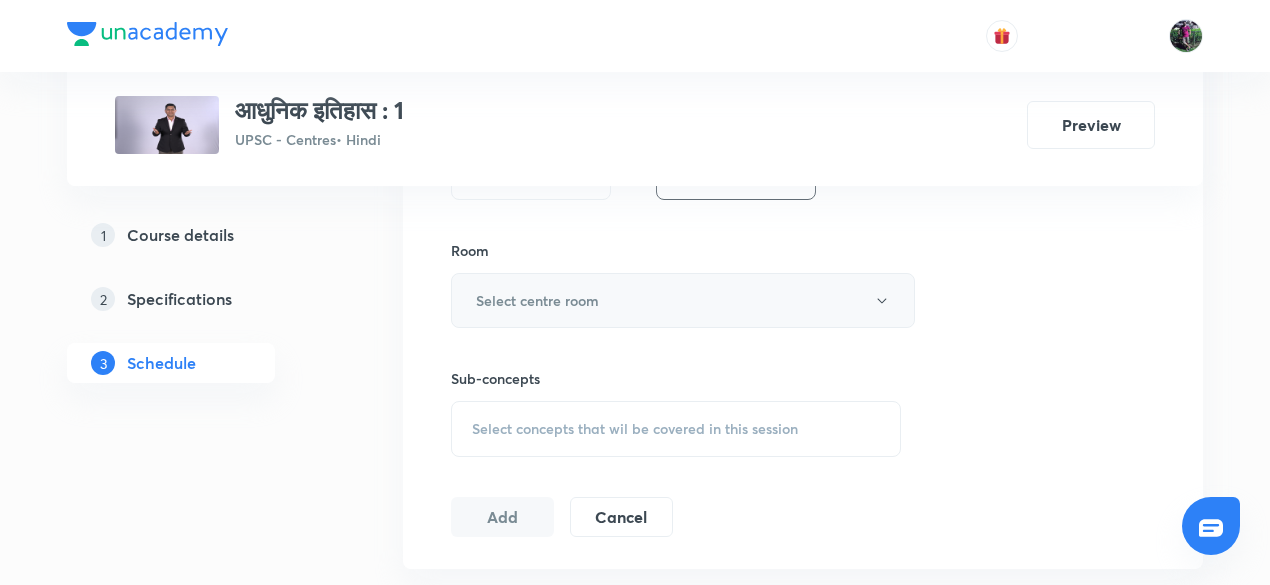 type on "150" 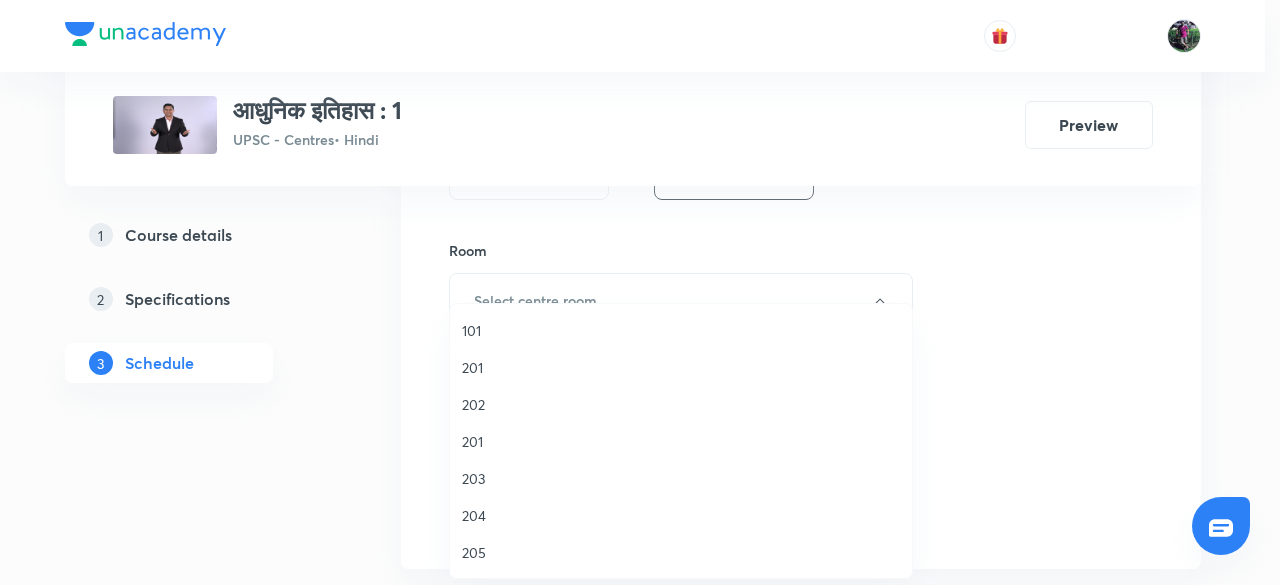 click on "201" at bounding box center (681, 441) 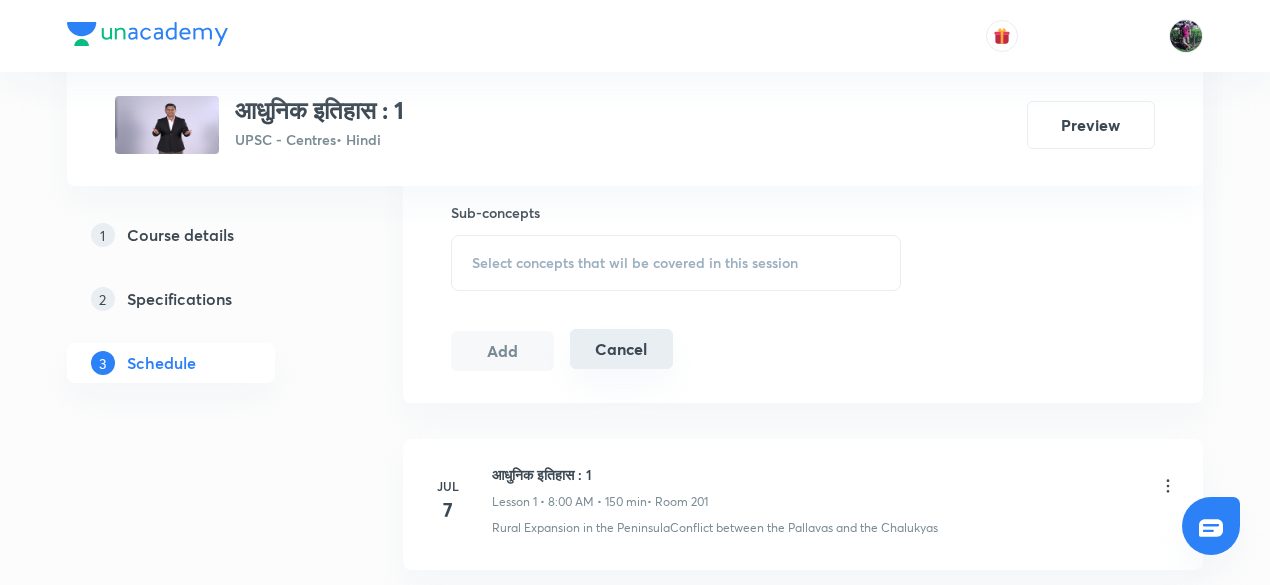 scroll, scrollTop: 1016, scrollLeft: 0, axis: vertical 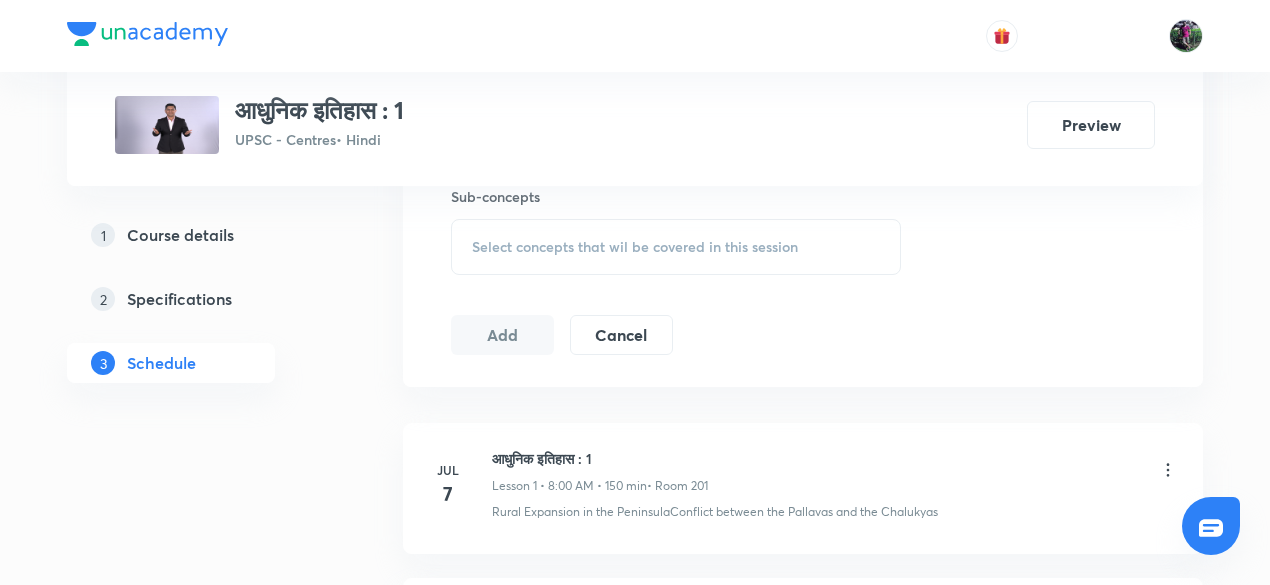 click on "Select concepts that wil be covered in this session" at bounding box center (635, 247) 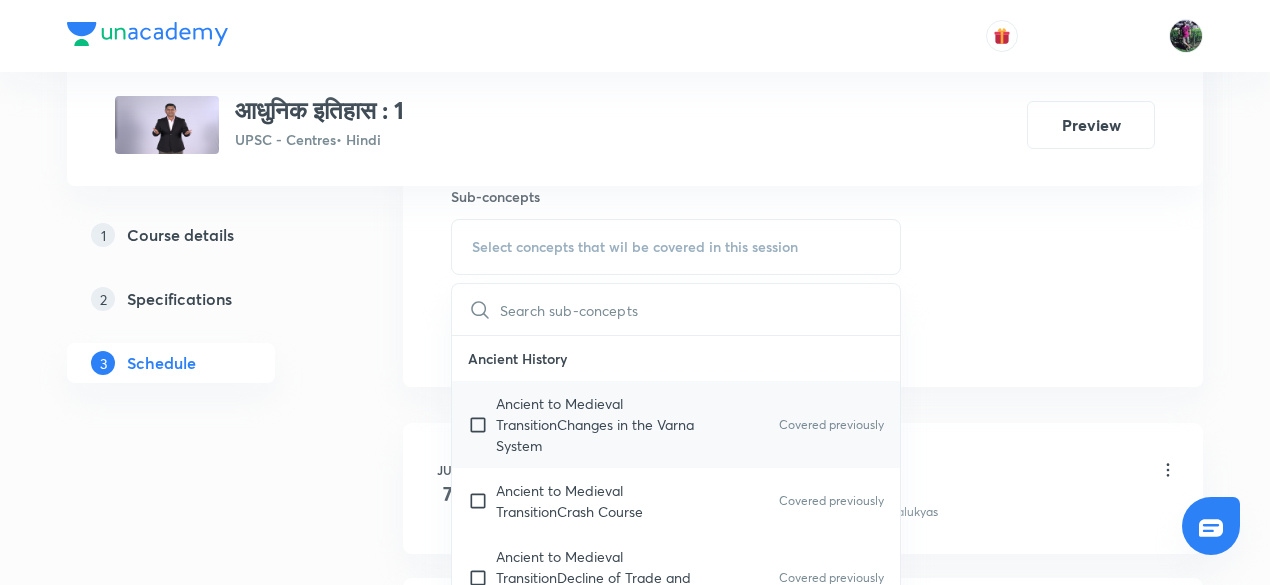 click on "Ancient to Medieval TransitionChanges in the Varna System" at bounding box center (597, 424) 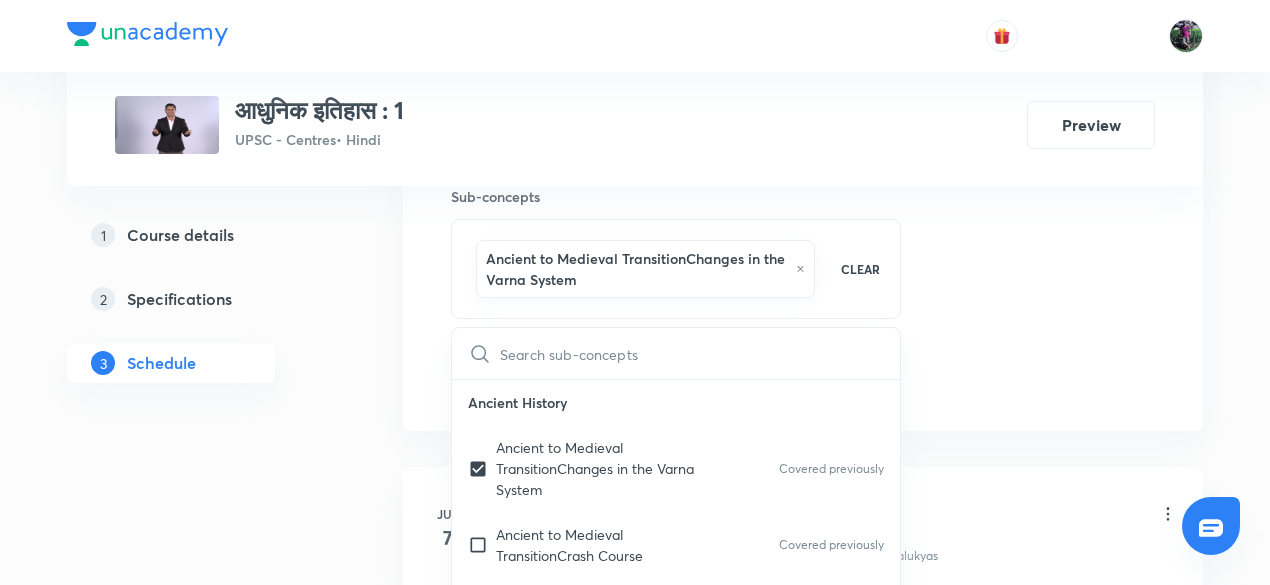 click on "Session  22 Live class Session title 18/99 आधुनिक इतिहास : 22 ​ Schedule for Aug 1, 2025, 8:10 AM ​ Duration (in minutes) 150 ​   Session type Online Offline Room 201 Sub-concepts Ancient to Medieval TransitionChanges in the Varna System CLEAR ​ Ancient History Ancient to Medieval TransitionChanges in the Varna System Covered previously Ancient to Medieval TransitionCrash Course Covered previously Ancient to Medieval TransitionDecline of Trade and Towns Covered previously Ancient to Medieval TransitionNew Agrarian Economy Ancient to Medieval TransitionRise of Landlords Ancient to Medieval TransitionRise of Regional Identities Ancient to Medieval TransitionSocial Crisis and Agrarian Changes Ancient to Medieval TransitionTantrism Ancient to Medieval TransitionThe Bhakti Cult Ancient to Medieval TransitionThe Divine Hierarchy Ancient to Medieval TransitionTrends in Literature Civilization in Eastern IndiaCivilization in Assam Civilization in Eastern IndiaCivilization in Bengal Add" at bounding box center [803, -93] 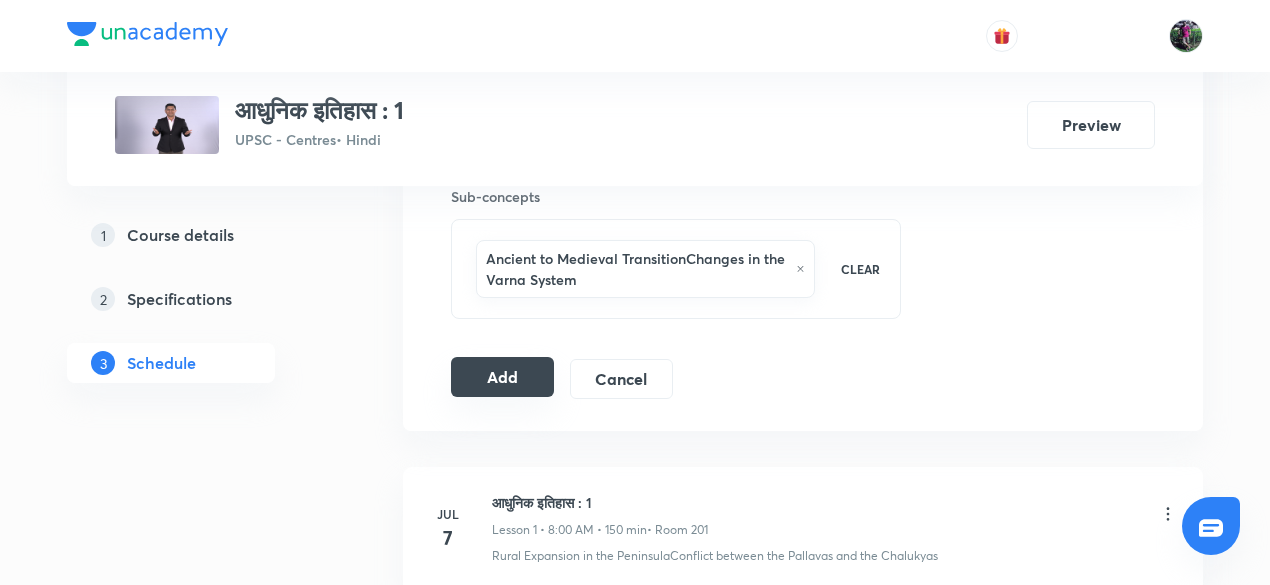 click on "Add" at bounding box center [502, 377] 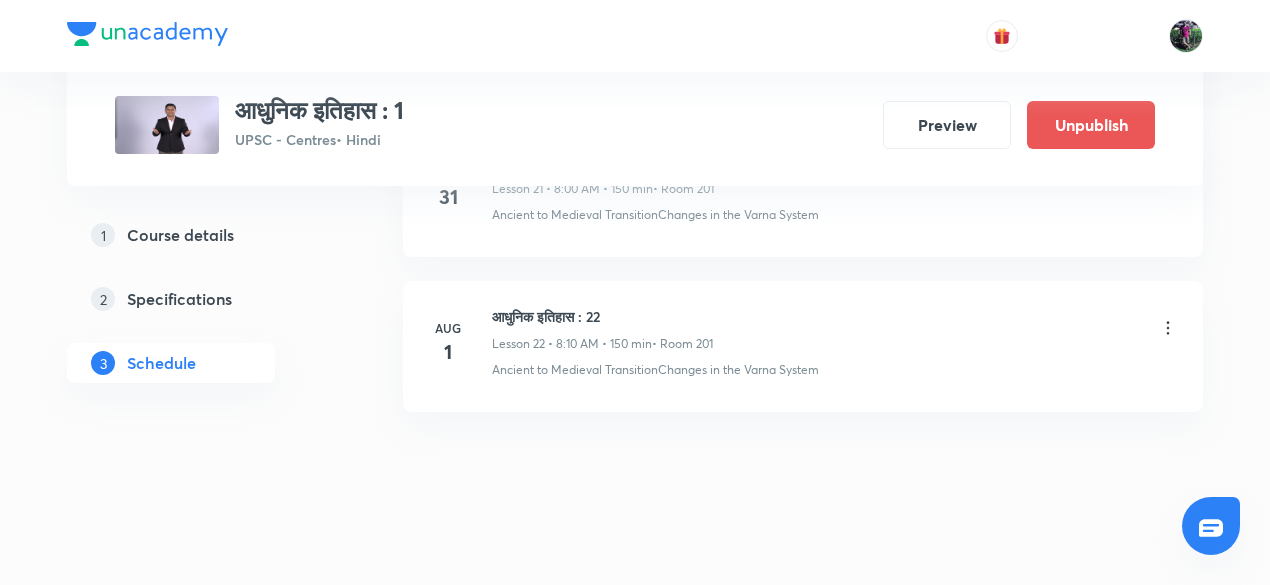 scroll, scrollTop: 3493, scrollLeft: 0, axis: vertical 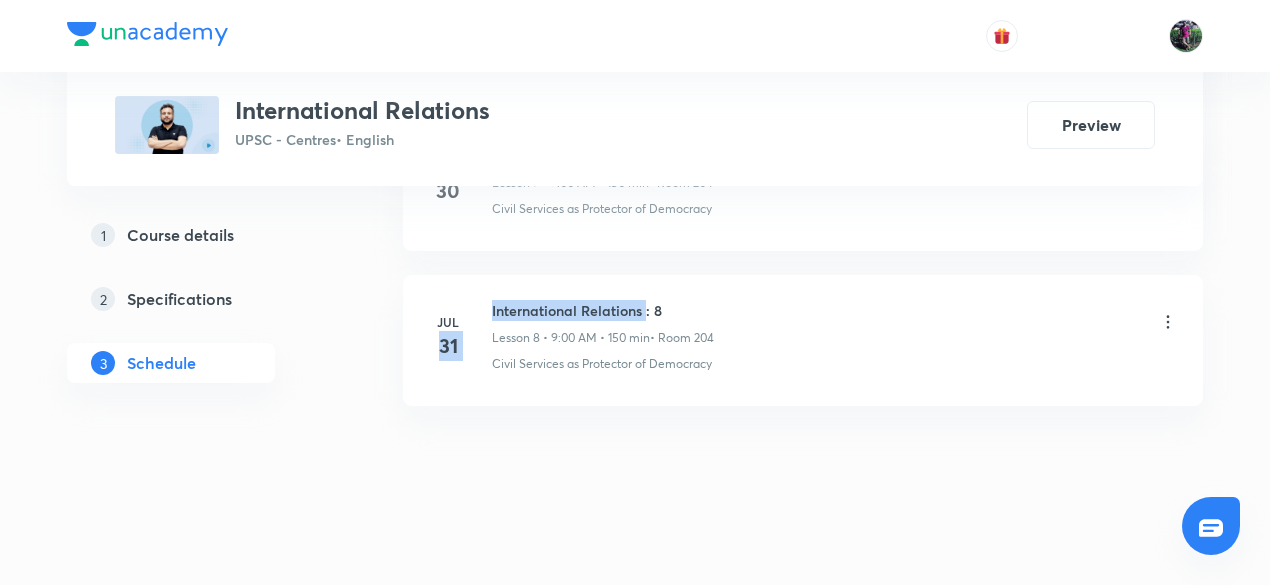 drag, startPoint x: 490, startPoint y: 303, endPoint x: 644, endPoint y: 310, distance: 154.15901 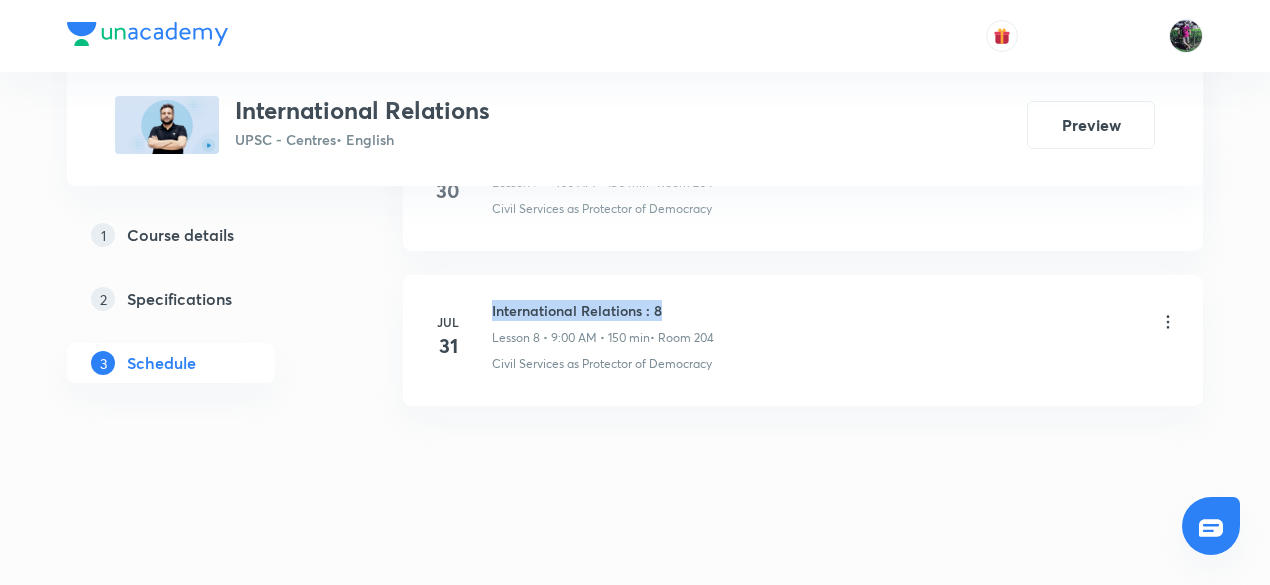 drag, startPoint x: 491, startPoint y: 300, endPoint x: 702, endPoint y: 298, distance: 211.00948 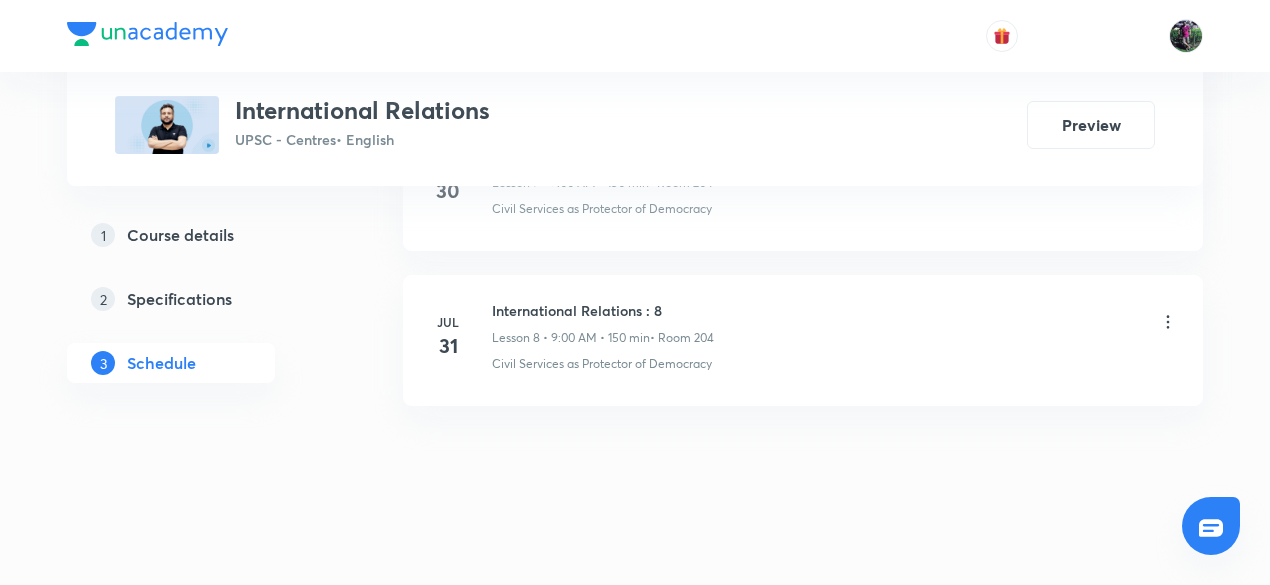 drag, startPoint x: 702, startPoint y: 298, endPoint x: 766, endPoint y: 335, distance: 73.92564 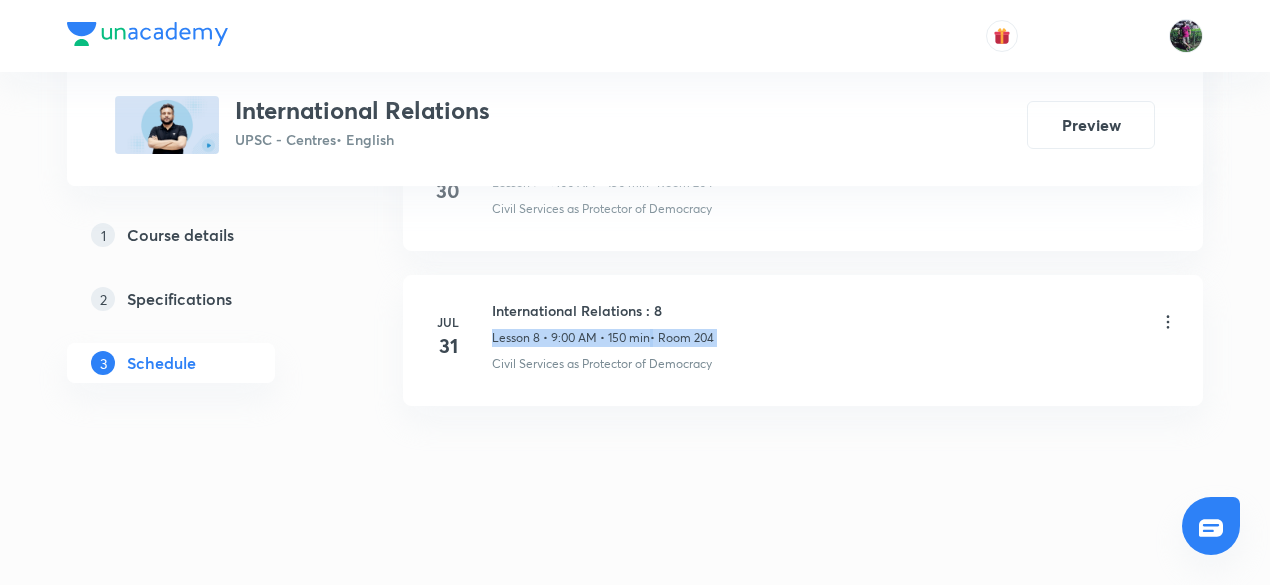 click on "International Relations : 8 Lesson 8 • 9:00 AM • 150 min  • Room 204" at bounding box center [835, 323] 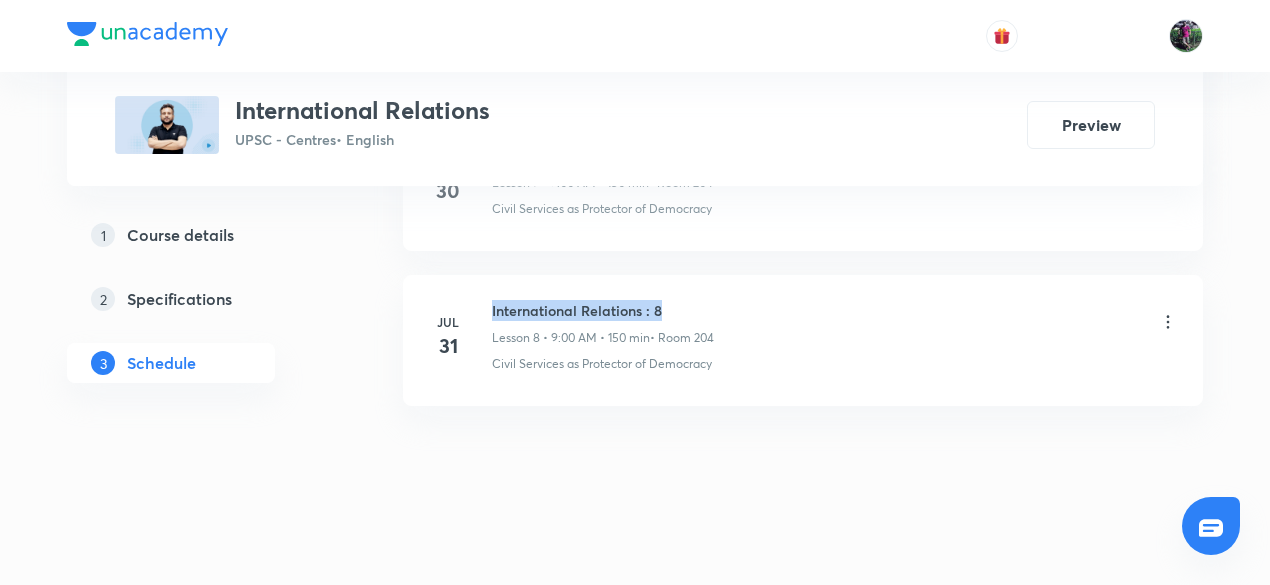 drag, startPoint x: 491, startPoint y: 301, endPoint x: 706, endPoint y: 292, distance: 215.1883 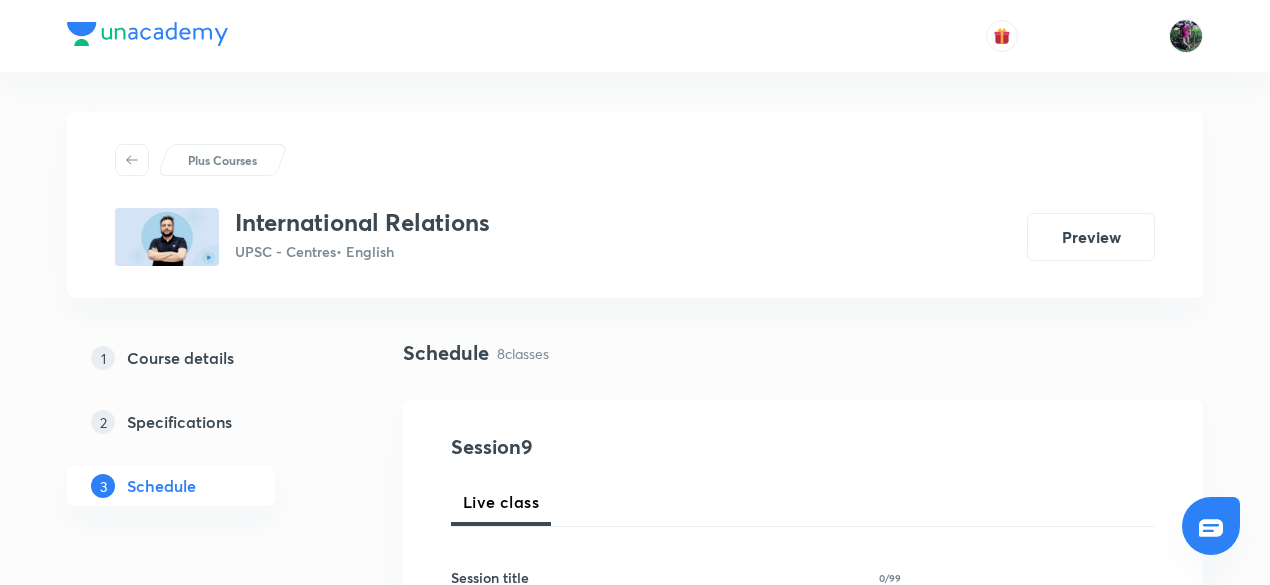 scroll, scrollTop: 216, scrollLeft: 0, axis: vertical 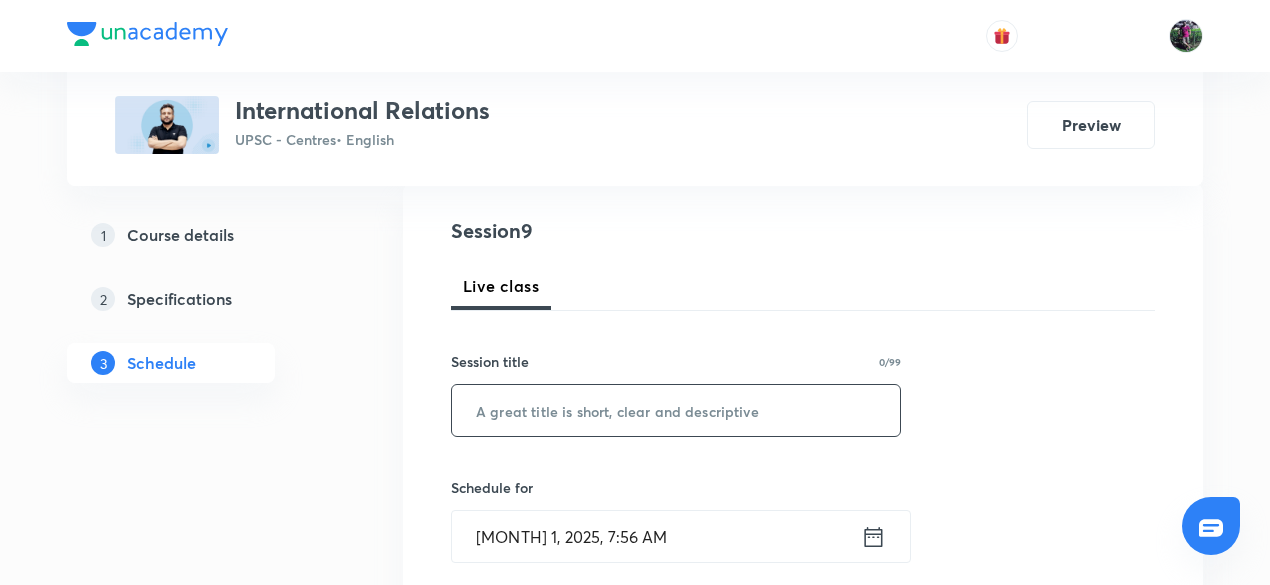 click at bounding box center [676, 410] 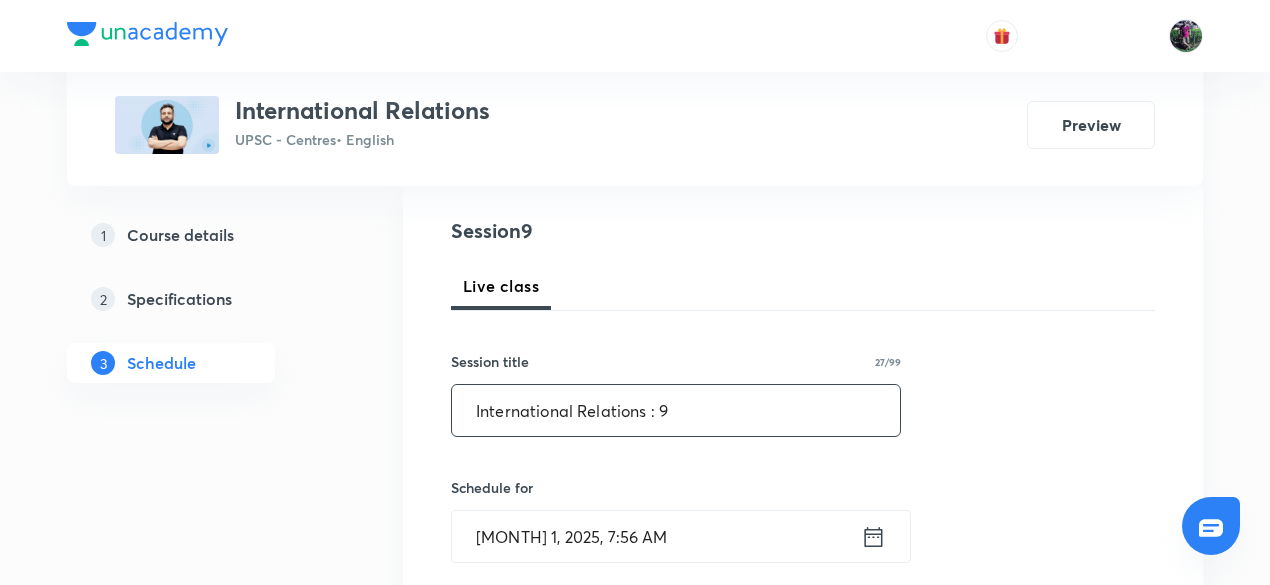 type on "International Relations : 9" 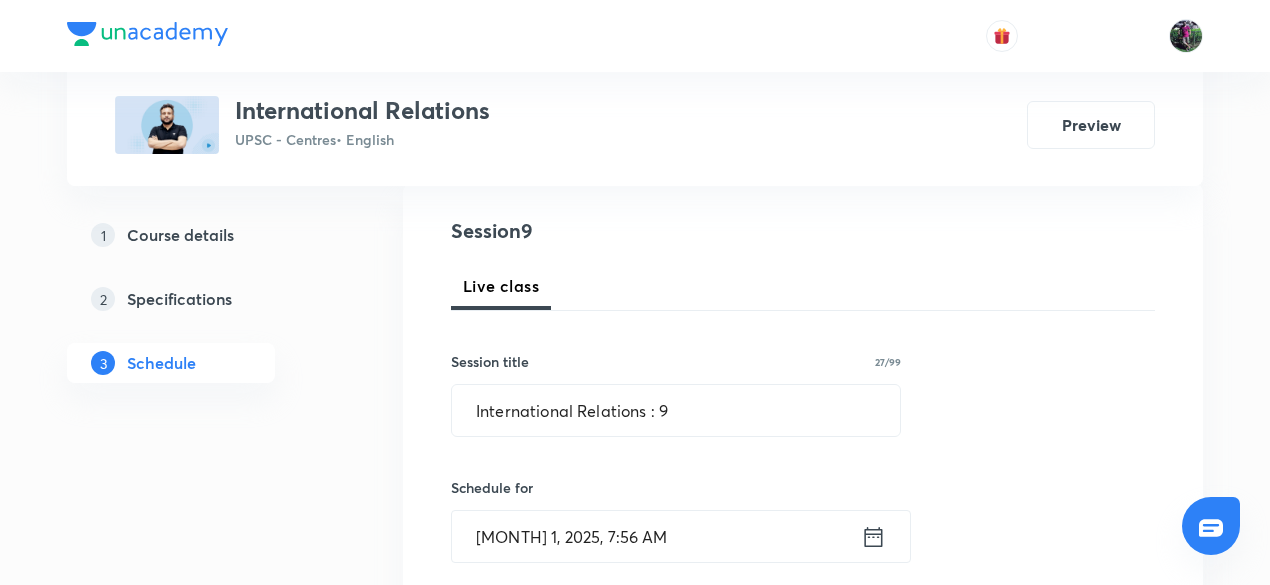 click on "[MONTH] 1, 2025, 7:56 AM" at bounding box center [656, 536] 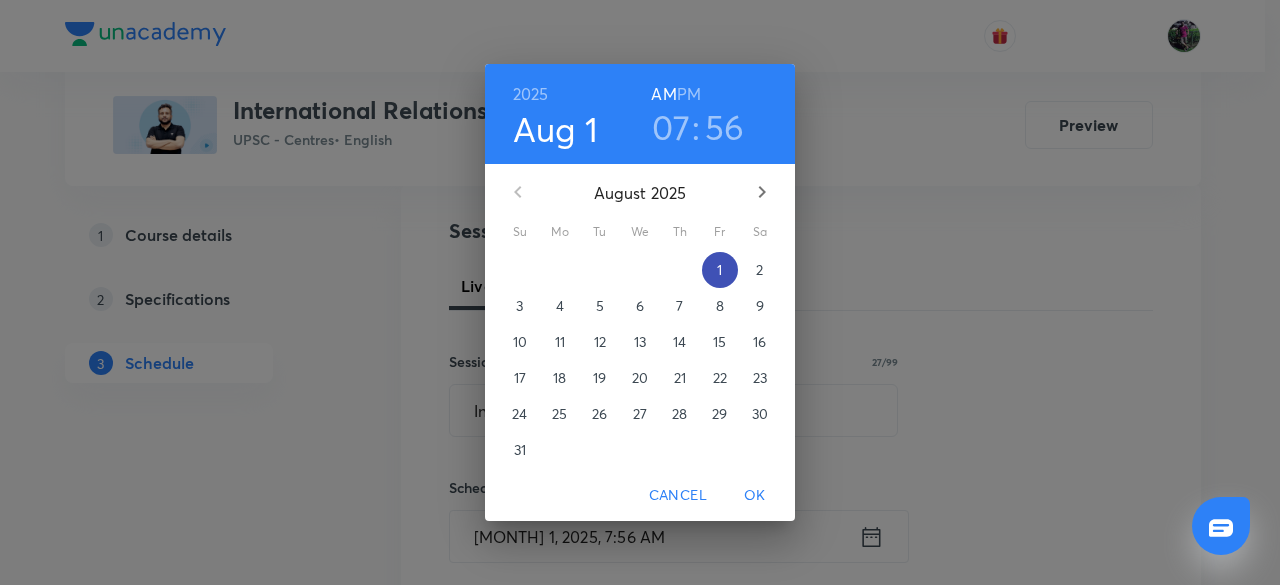 click on "1" at bounding box center (719, 270) 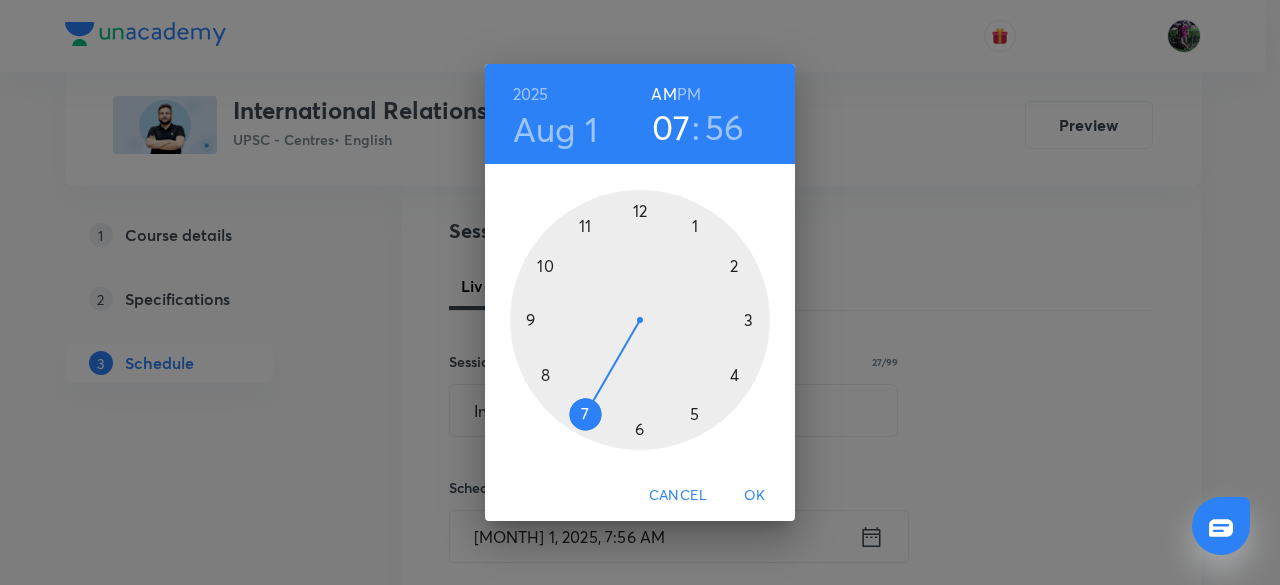 click at bounding box center (640, 320) 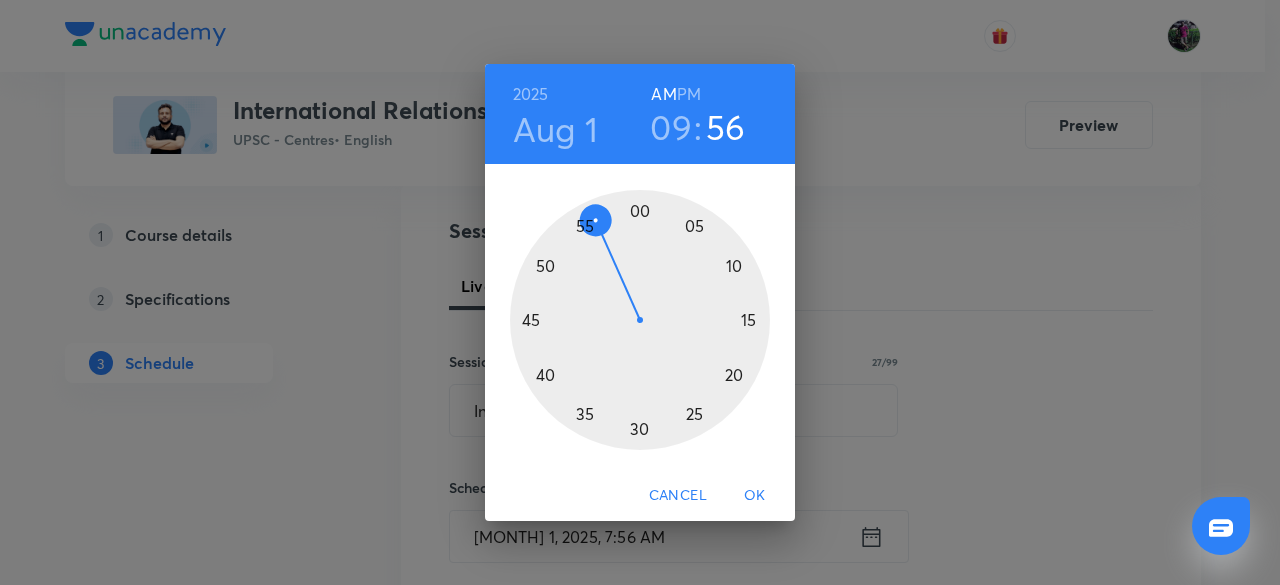 click at bounding box center (640, 320) 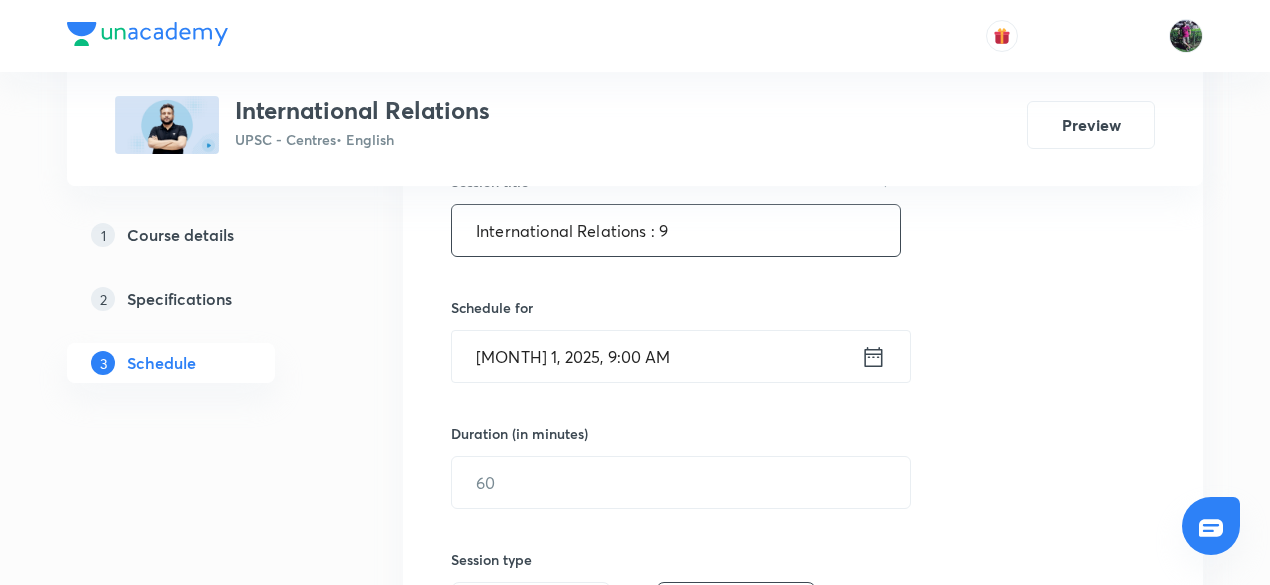scroll, scrollTop: 486, scrollLeft: 0, axis: vertical 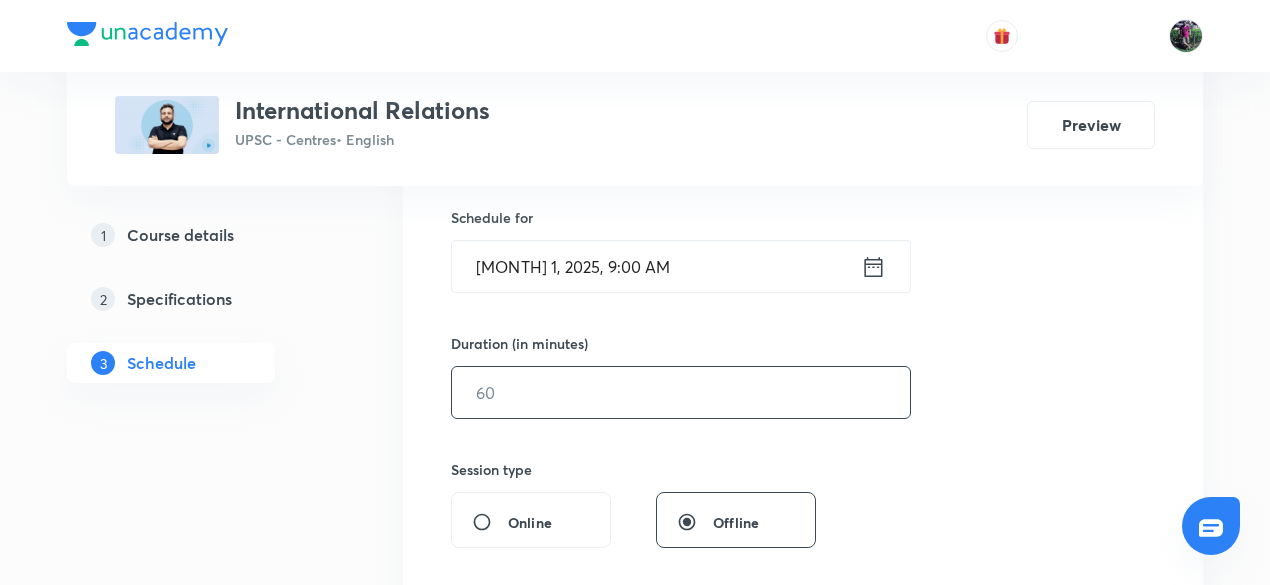 click at bounding box center (681, 392) 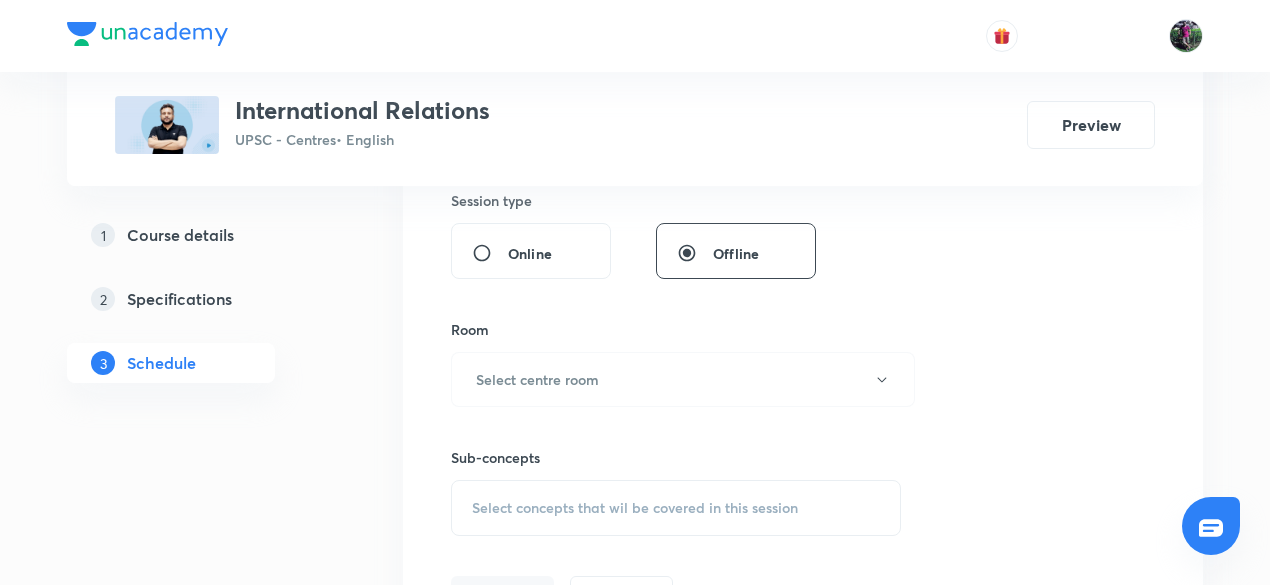scroll, scrollTop: 828, scrollLeft: 0, axis: vertical 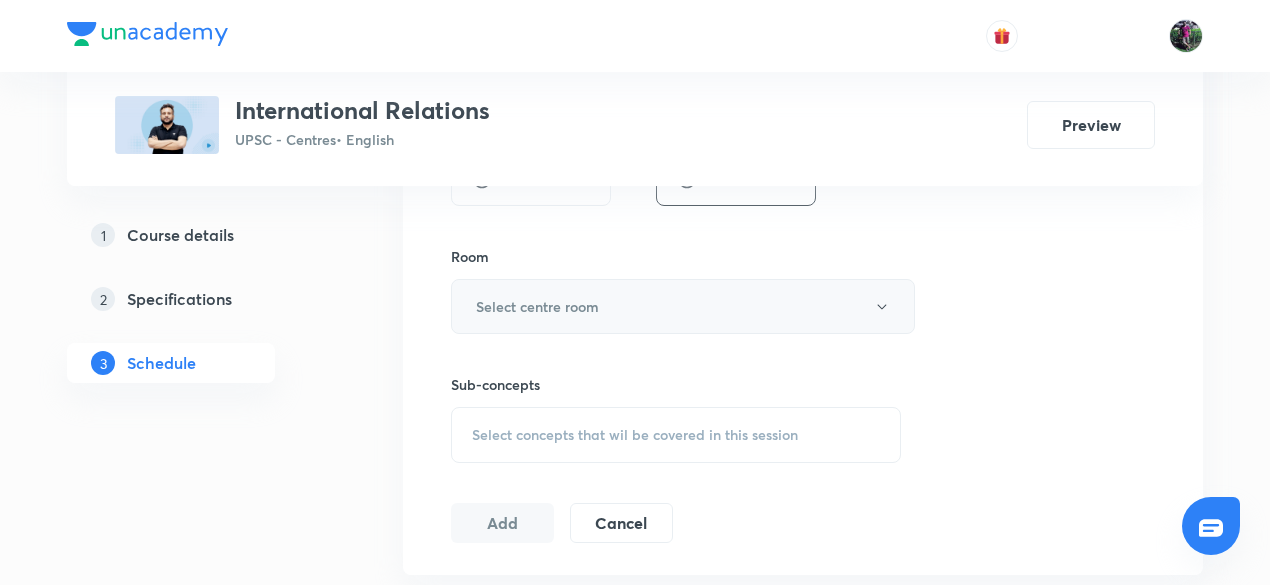 type on "150" 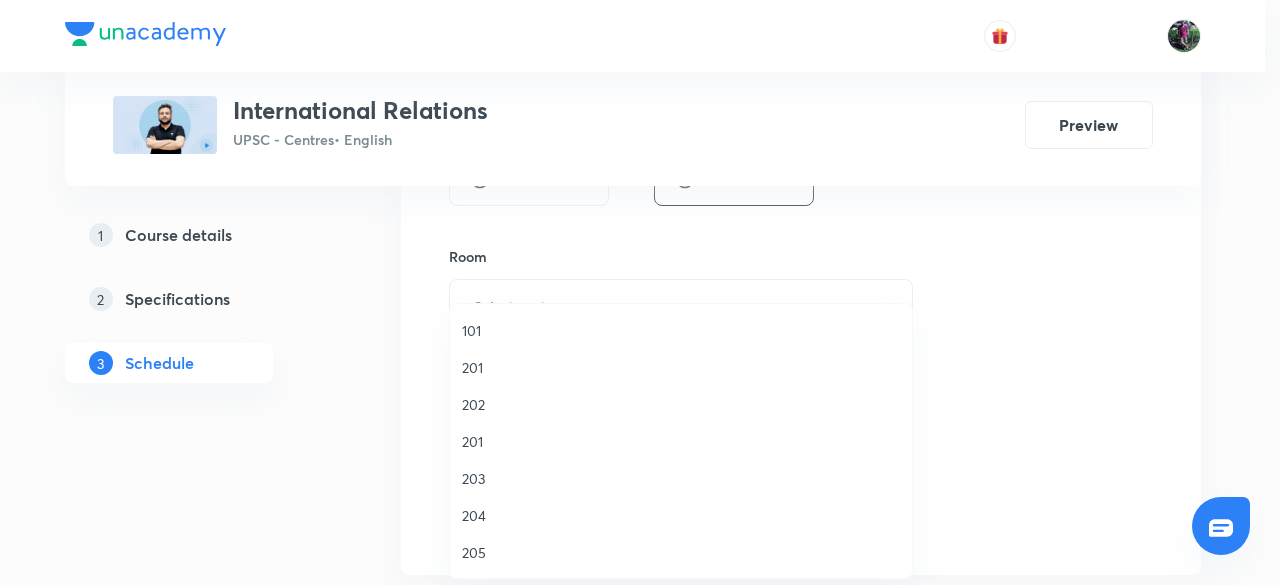 click on "204" at bounding box center (681, 515) 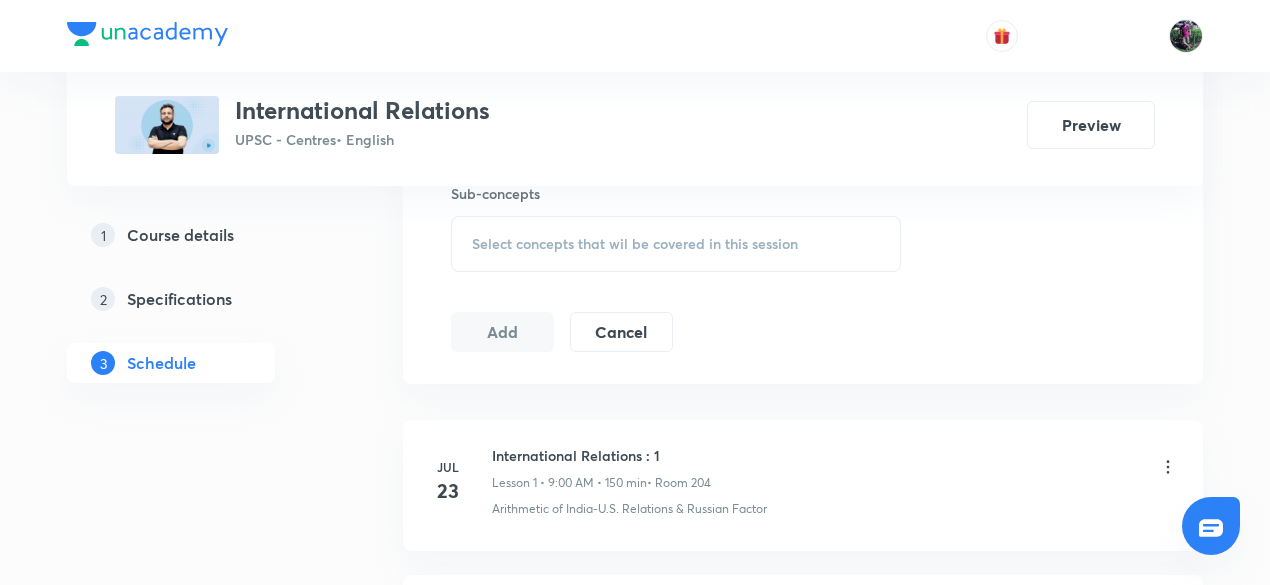 scroll, scrollTop: 1021, scrollLeft: 0, axis: vertical 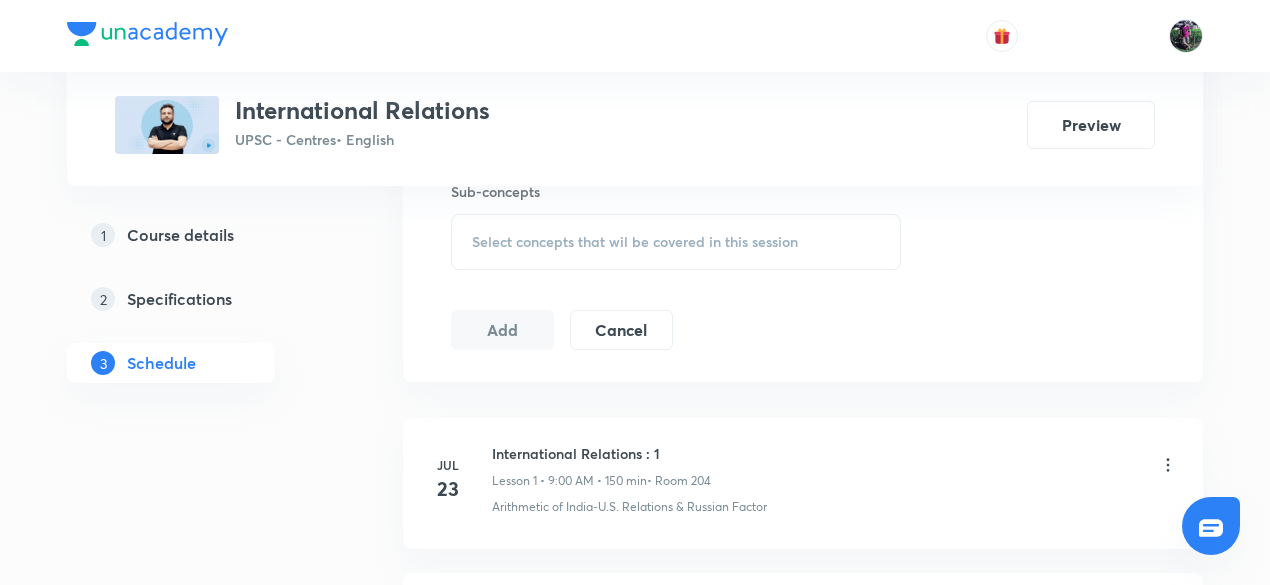 click on "Select concepts that wil be covered in this session" at bounding box center (635, 242) 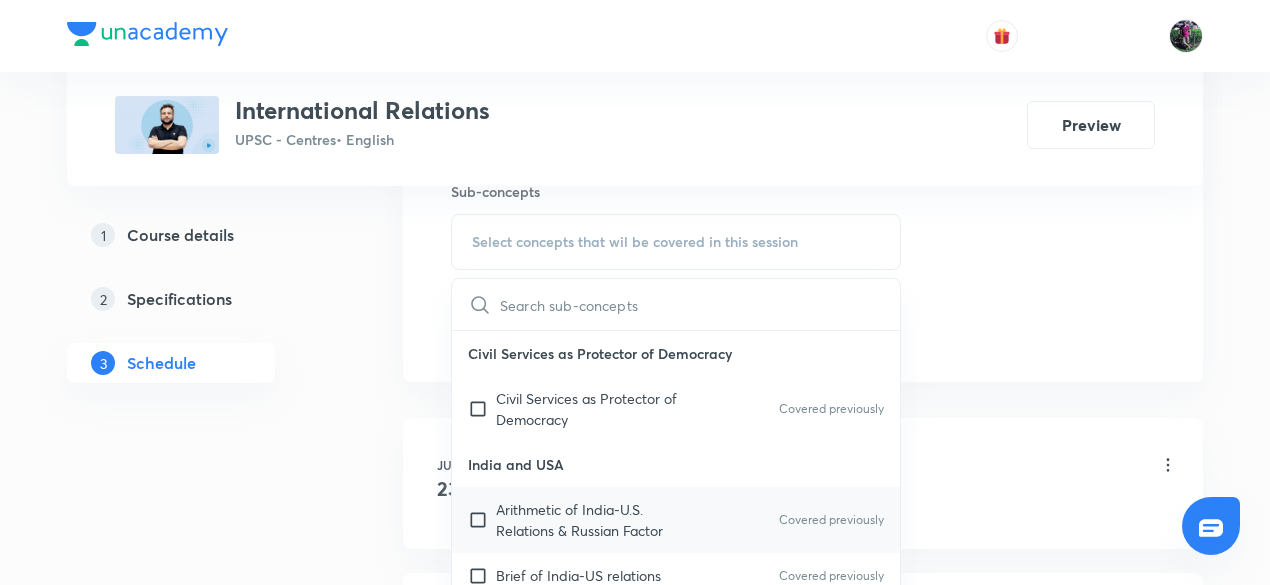 click on "Arithmetic of India-U.S. Relations & Russian Factor" at bounding box center [597, 520] 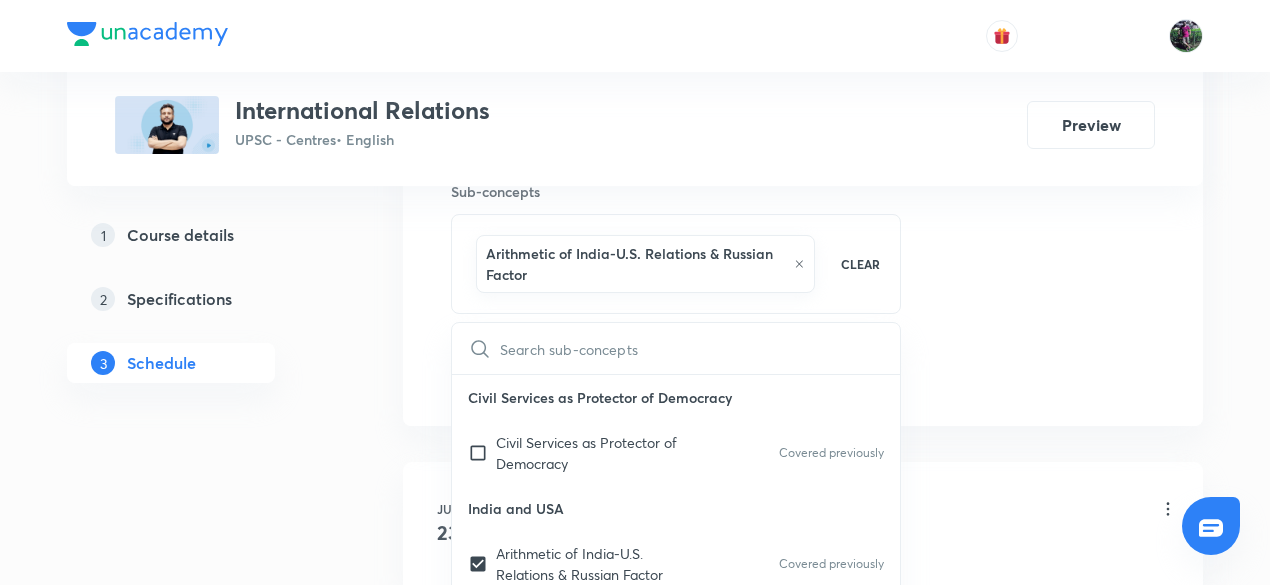click on "Session  9 Live class Session title 27/99 International Relations : 9 ​ Schedule for [MONTH] 1, 2025, 9:00 AM ​ Duration (in minutes) 150 ​   Session type Online Offline Room 204 Sub-concepts Arithmetic of India-U.S. Relations & Russian Factor CLEAR ​ Civil Services as Protector of Democracy Civil Services as Protector of Democracy Covered previously India and USA Arithmetic of India-U.S. Relations & Russian Factor Covered previously Brief of India-US relations Covered previously Civil Nuclear Cooperation Agreement Covered previously Conflicts at WTO Cooperation b/w India-USA in Balancing China Defence Cooperation Evolution of Relation After the Cold War Era Importance of New Security Strategy of USA for India Pivot to the East Policy of the USA QUAD Recent Developments Rise of Protectionist Regime in USA & Challenges for India US-India relation & Sanctions on Russia & Iran Visa Free Trade India-Africa African Co-operation in Security and Peace in IOR India-Africa Trade Relations & Prospects India-Europe" at bounding box center [803, -98] 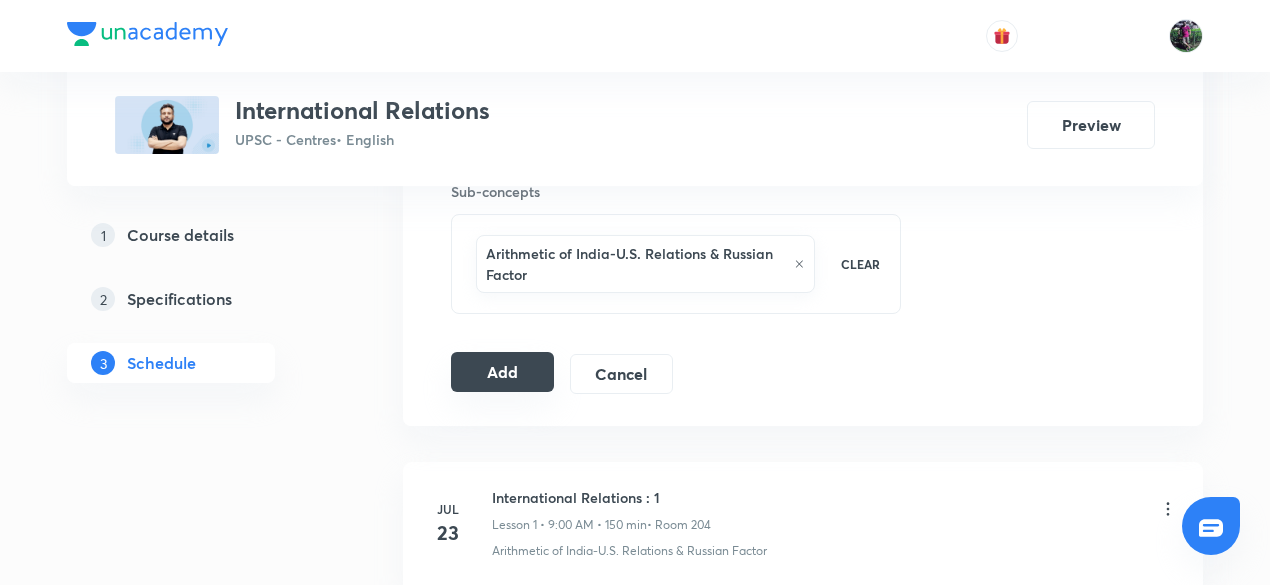 click on "Add" at bounding box center (502, 372) 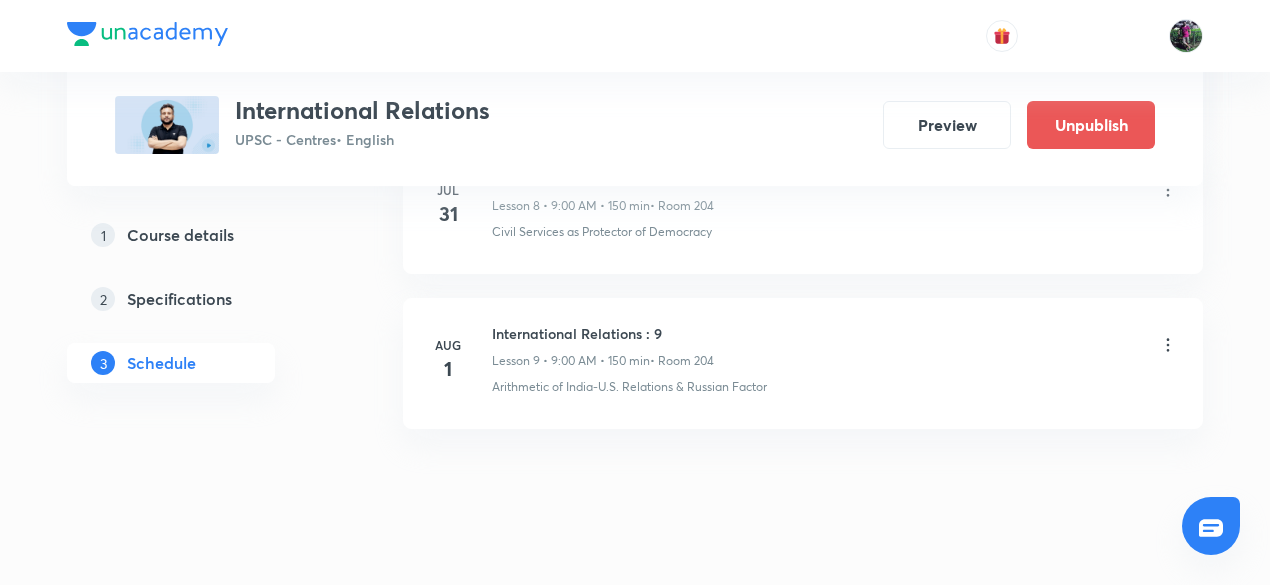 scroll, scrollTop: 1488, scrollLeft: 0, axis: vertical 